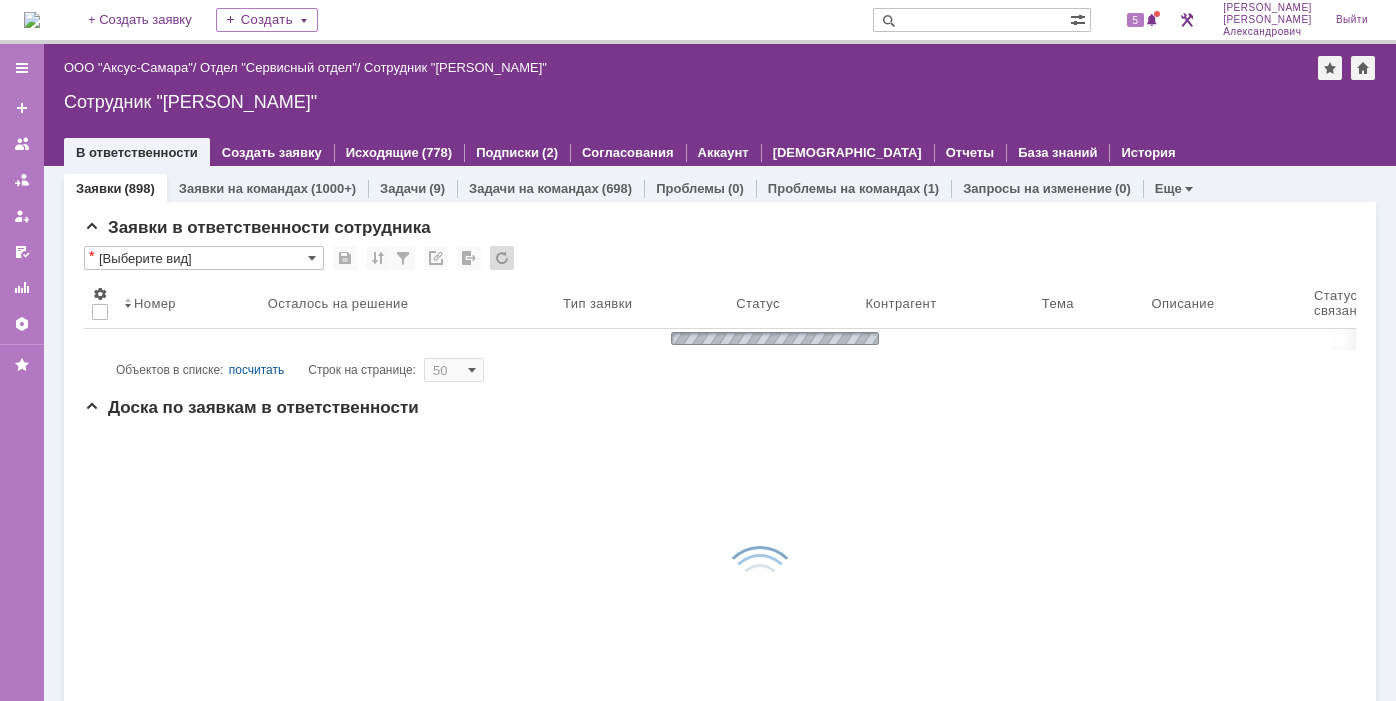 scroll, scrollTop: 0, scrollLeft: 0, axis: both 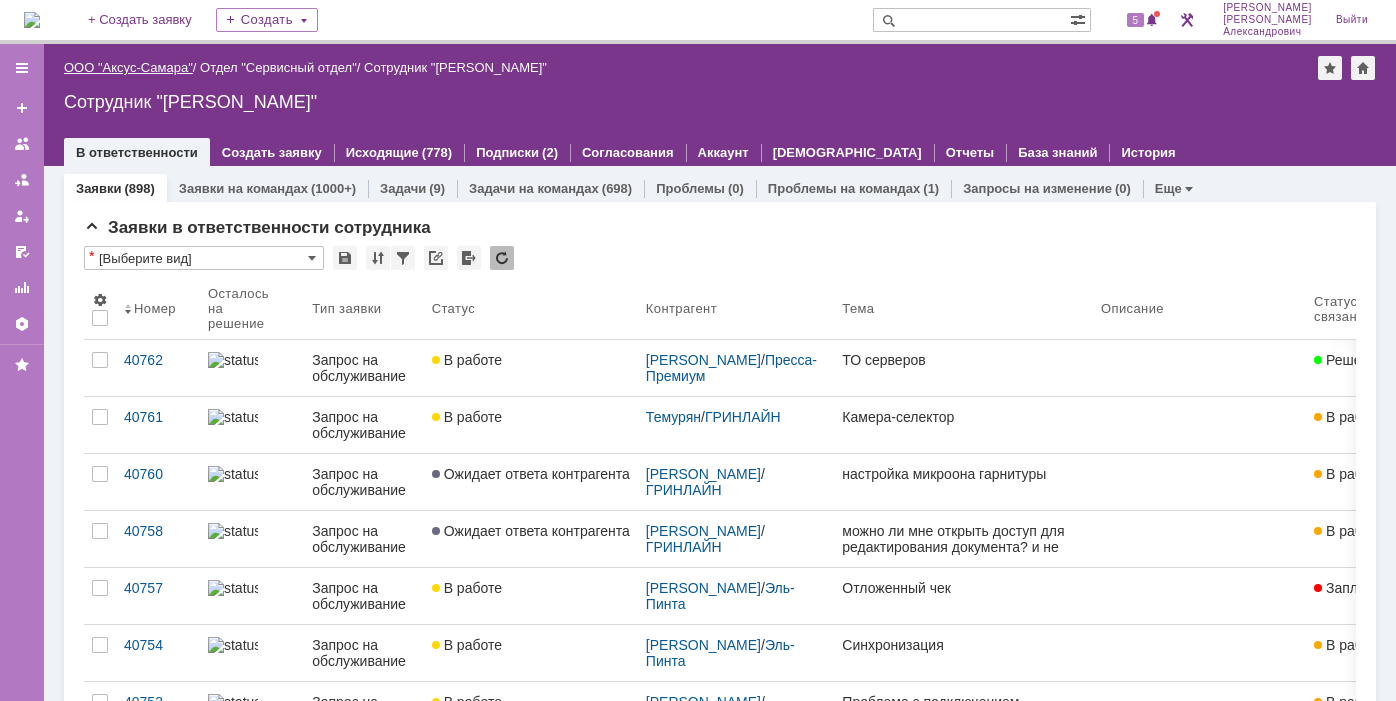 click on "ООО "Аксус-Самара"" at bounding box center (128, 67) 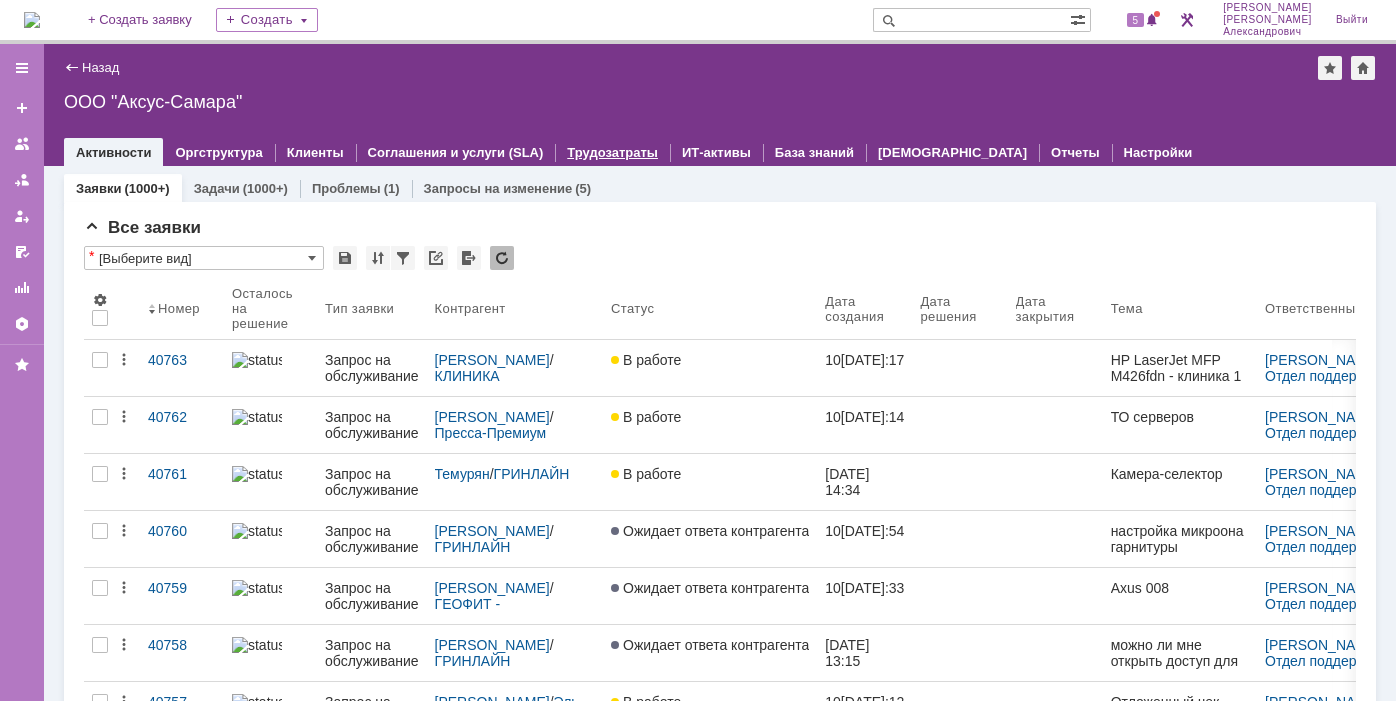 click on "Трудозатраты" at bounding box center (612, 152) 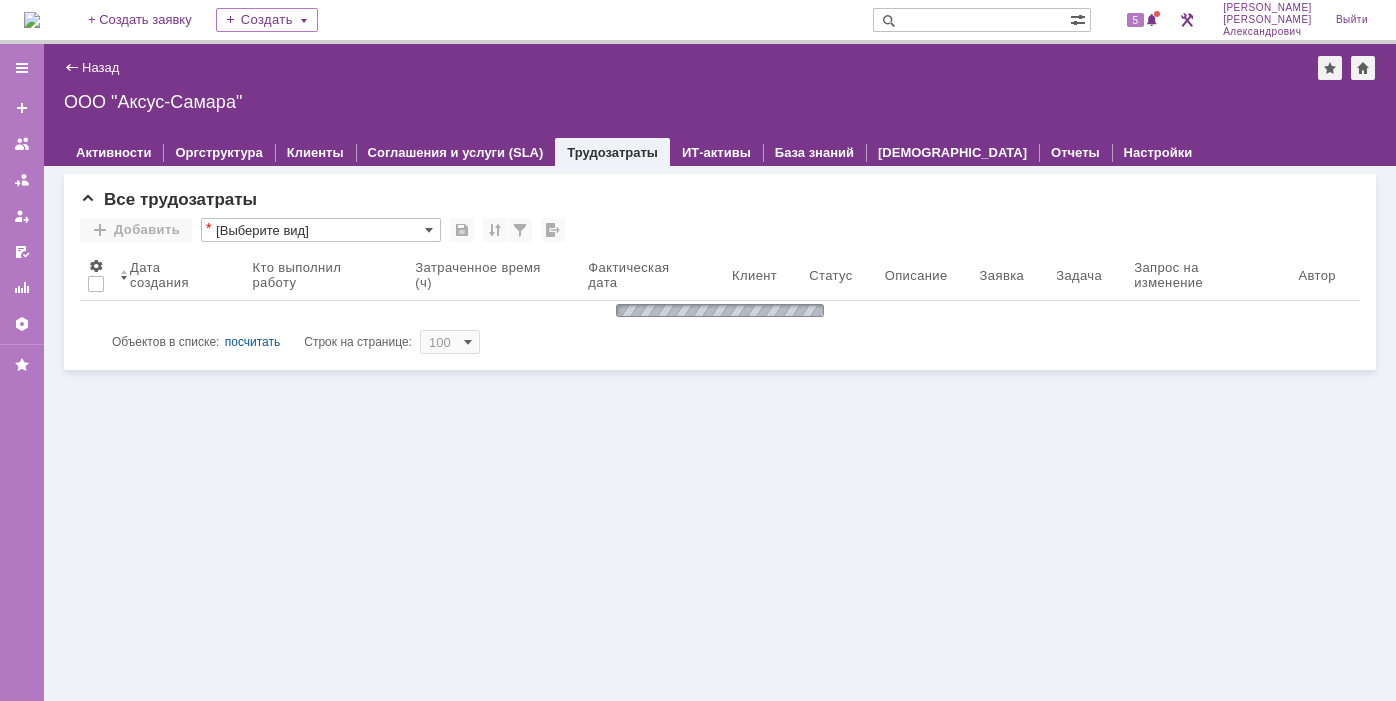 scroll, scrollTop: 0, scrollLeft: 0, axis: both 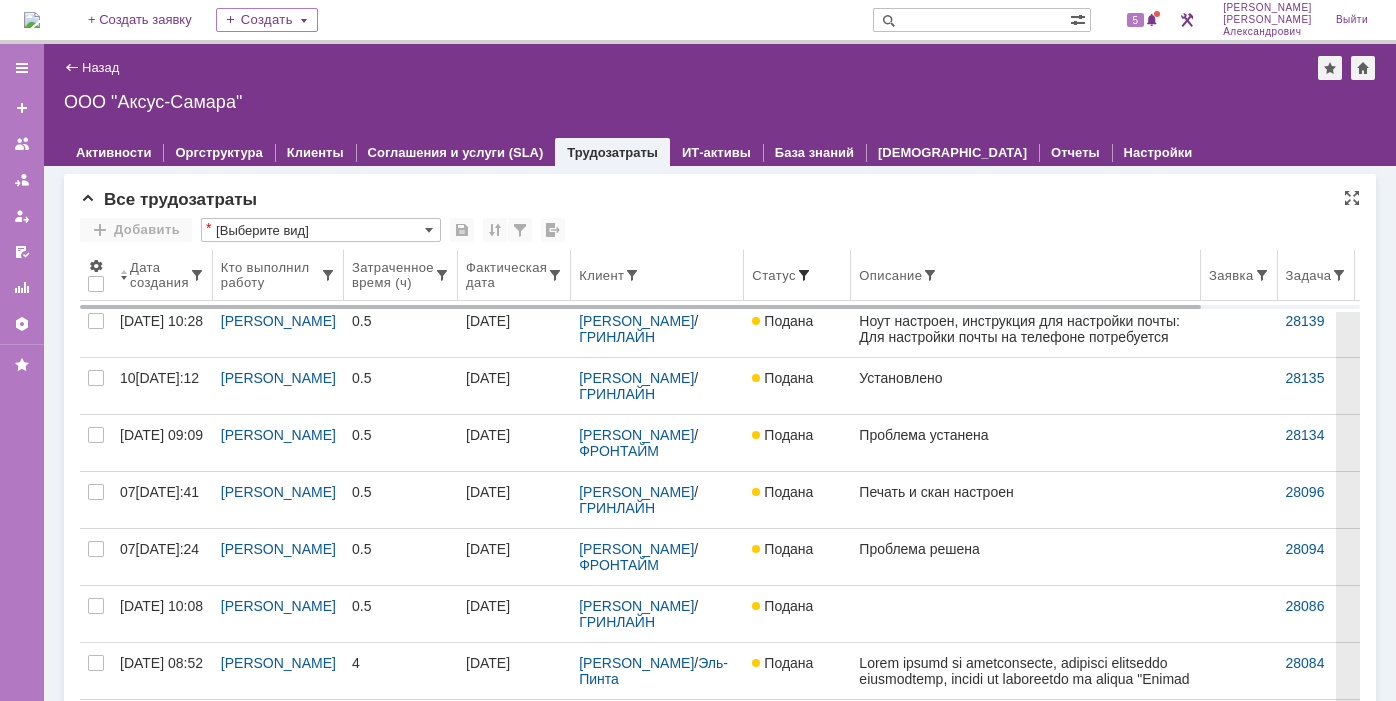click at bounding box center (804, 275) 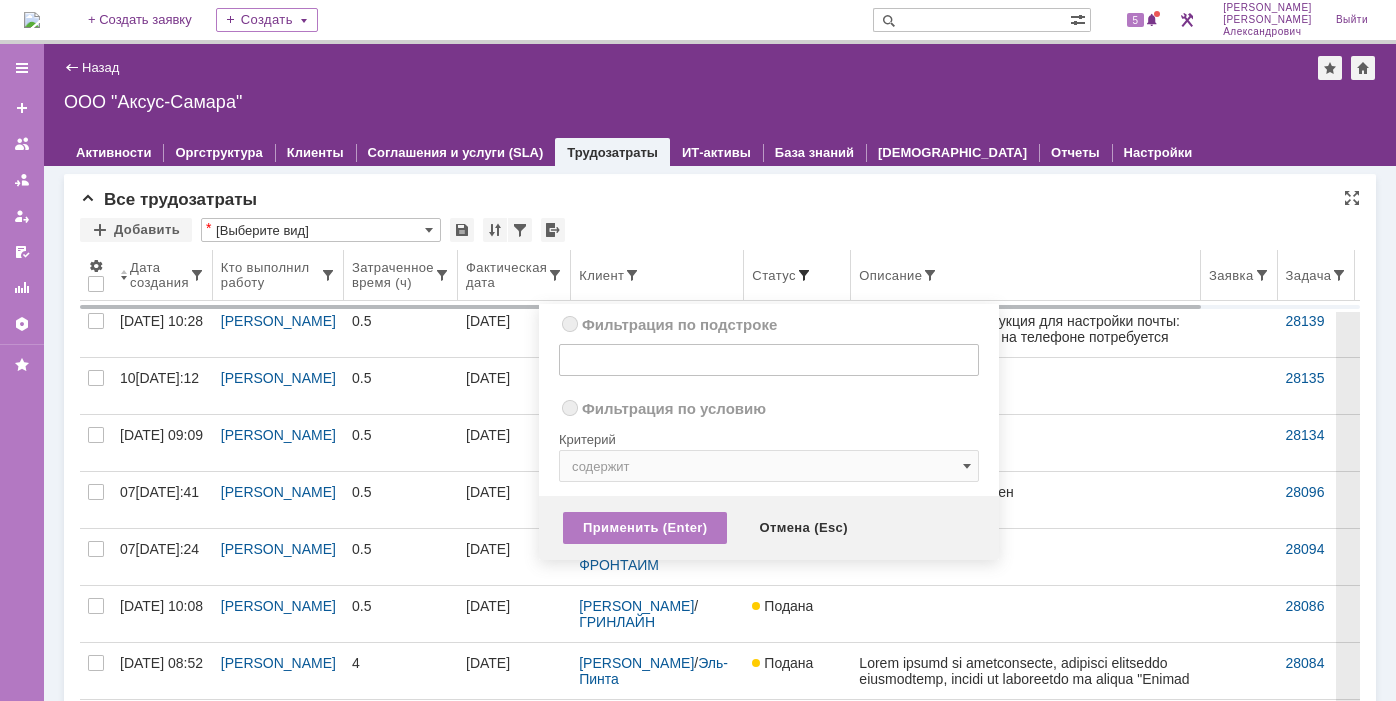radio on "true" 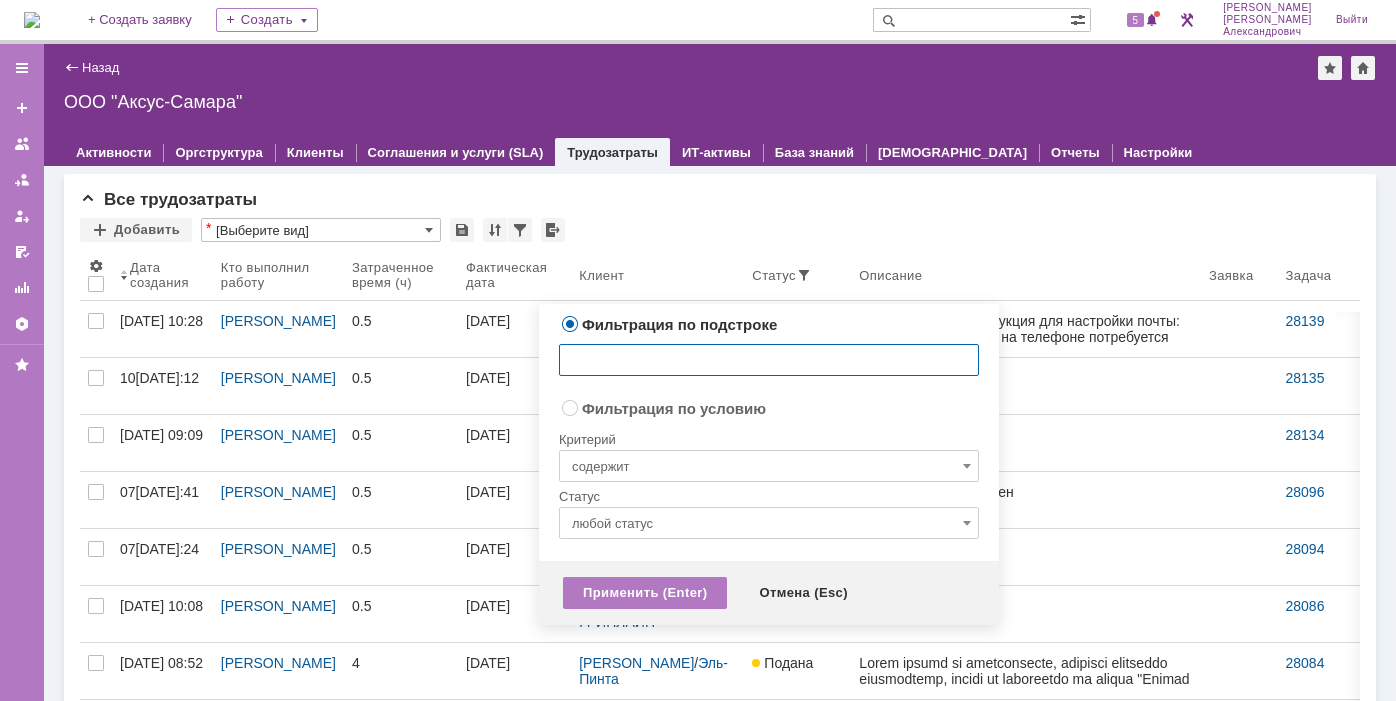 click on "любой статус" at bounding box center (769, 523) 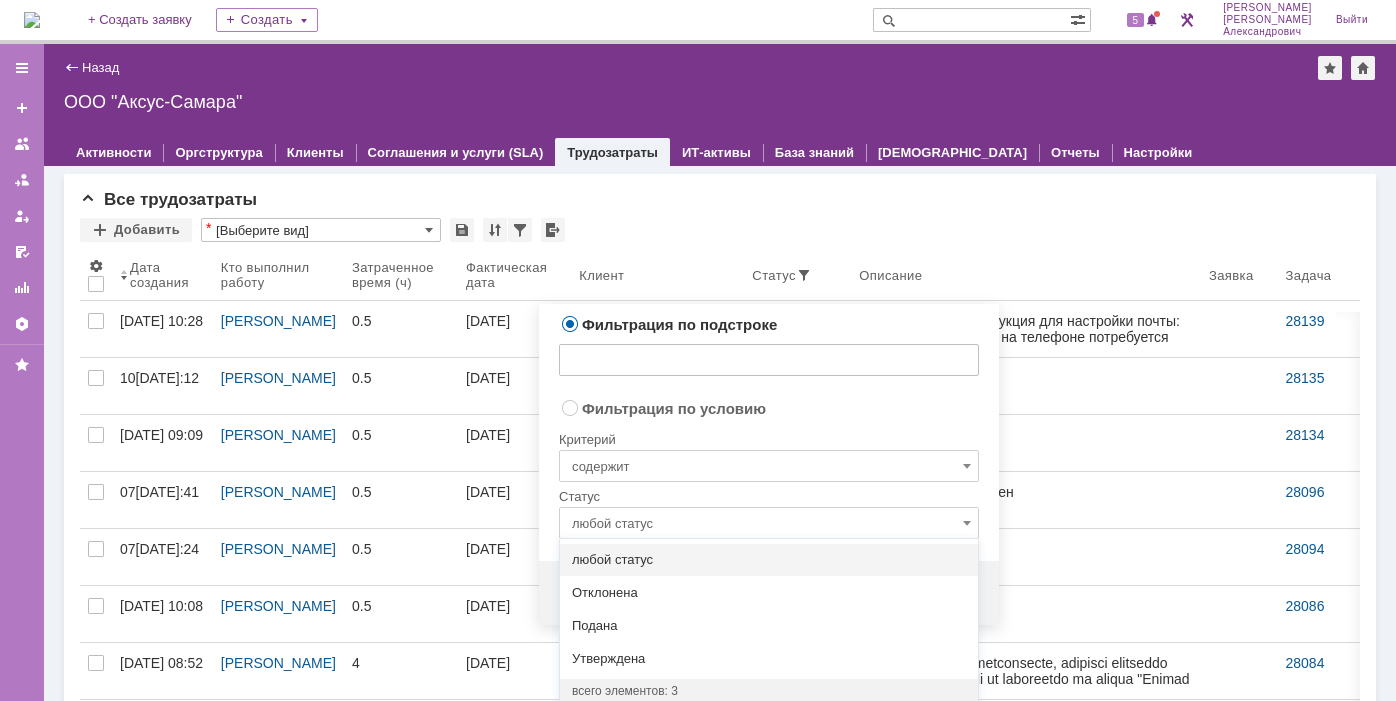 type 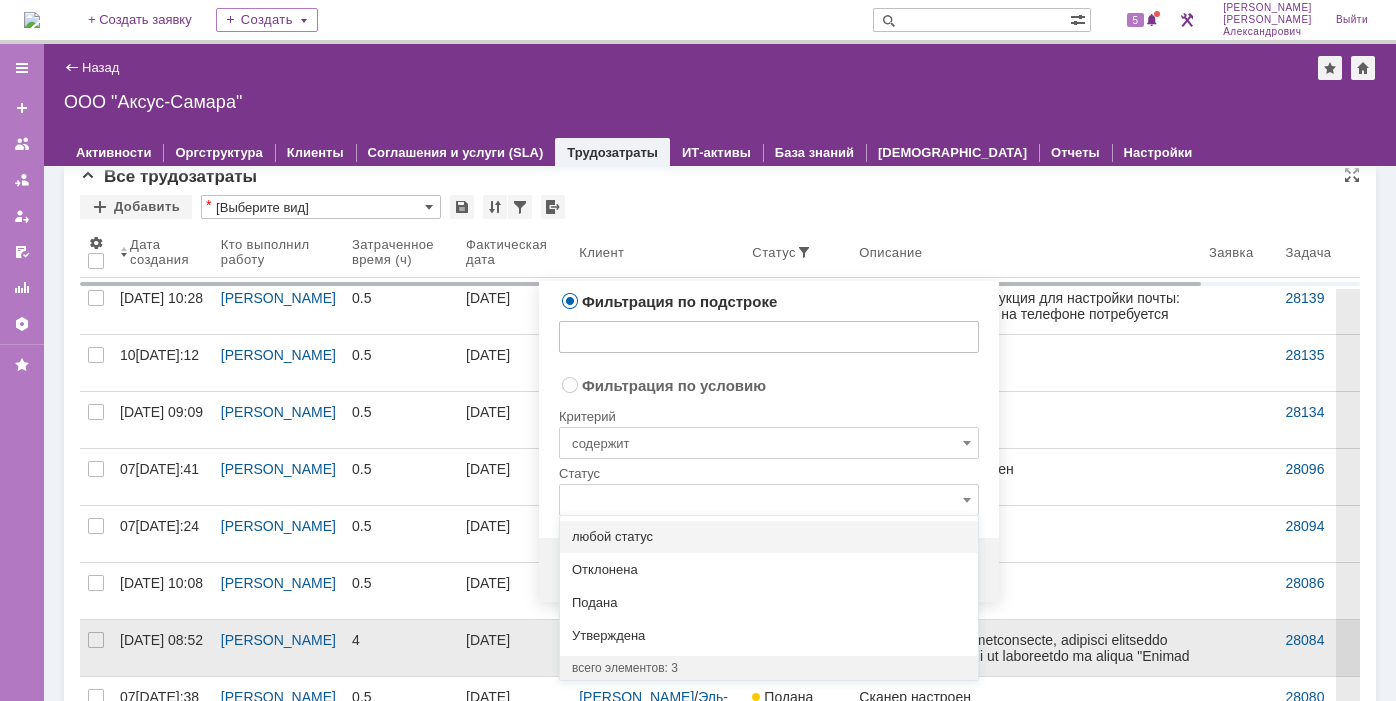 click on "Утверждена" at bounding box center (769, 636) 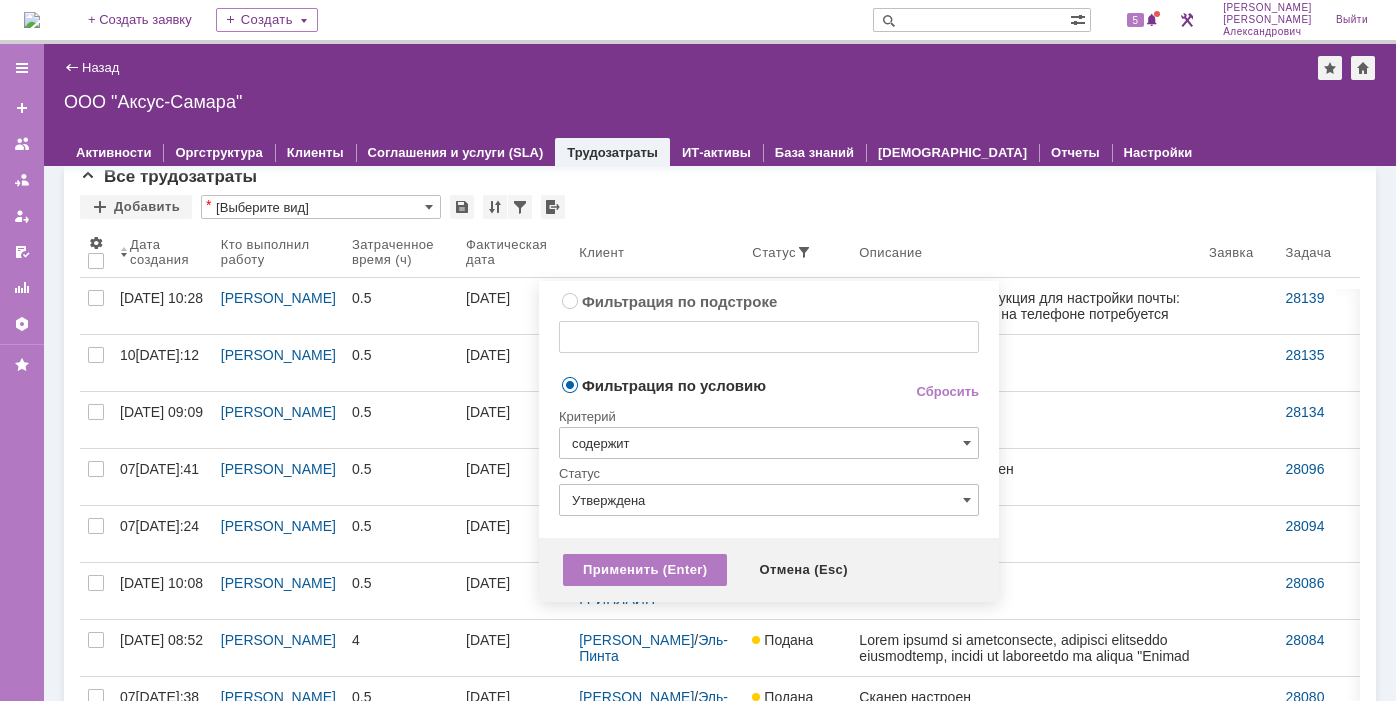 type on "Утверждена" 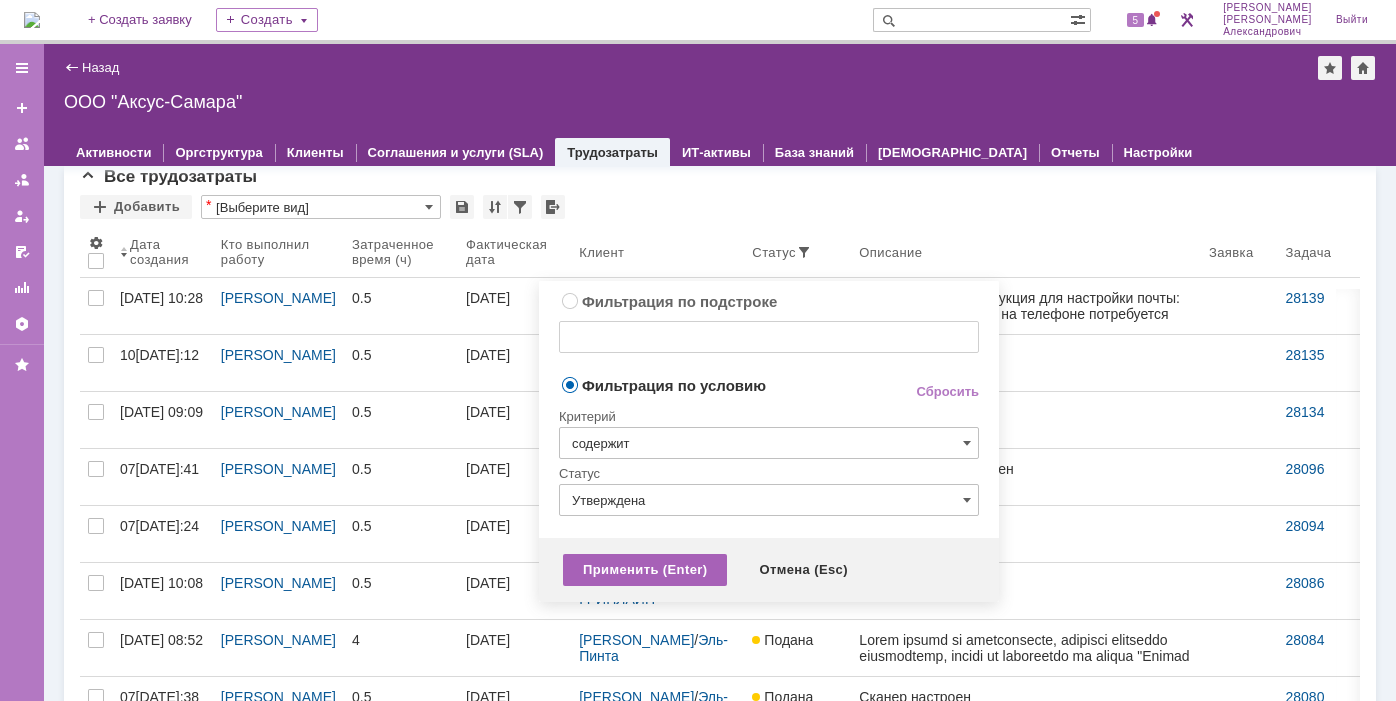 click on "Применить (Enter)" at bounding box center (645, 570) 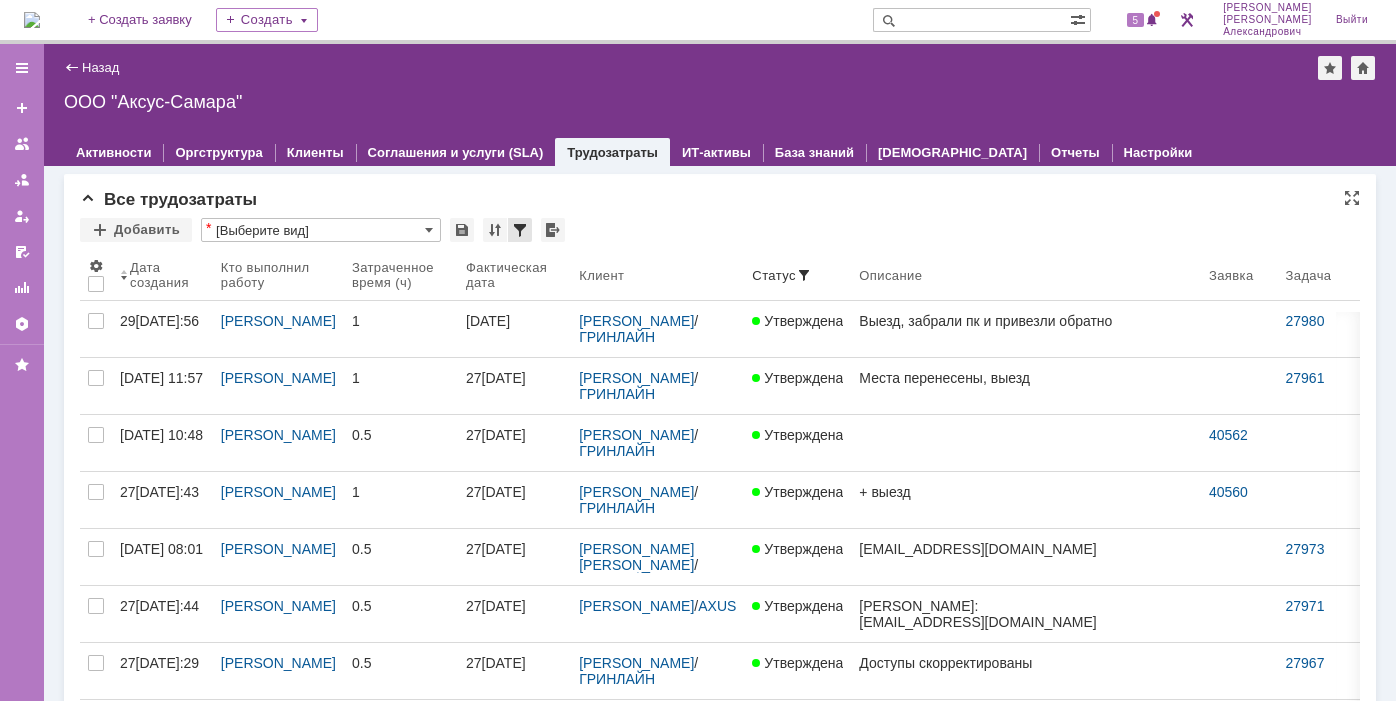 click at bounding box center (520, 230) 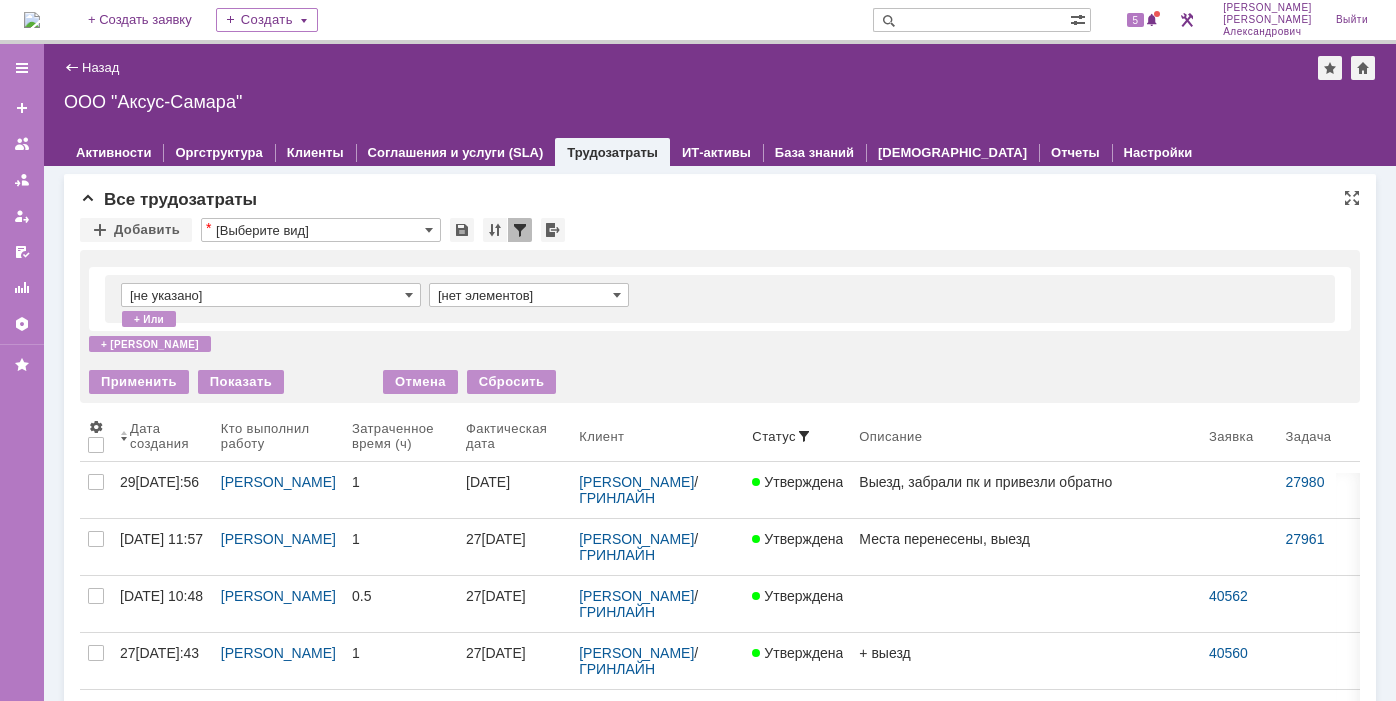 click on "[не указано]" at bounding box center (271, 295) 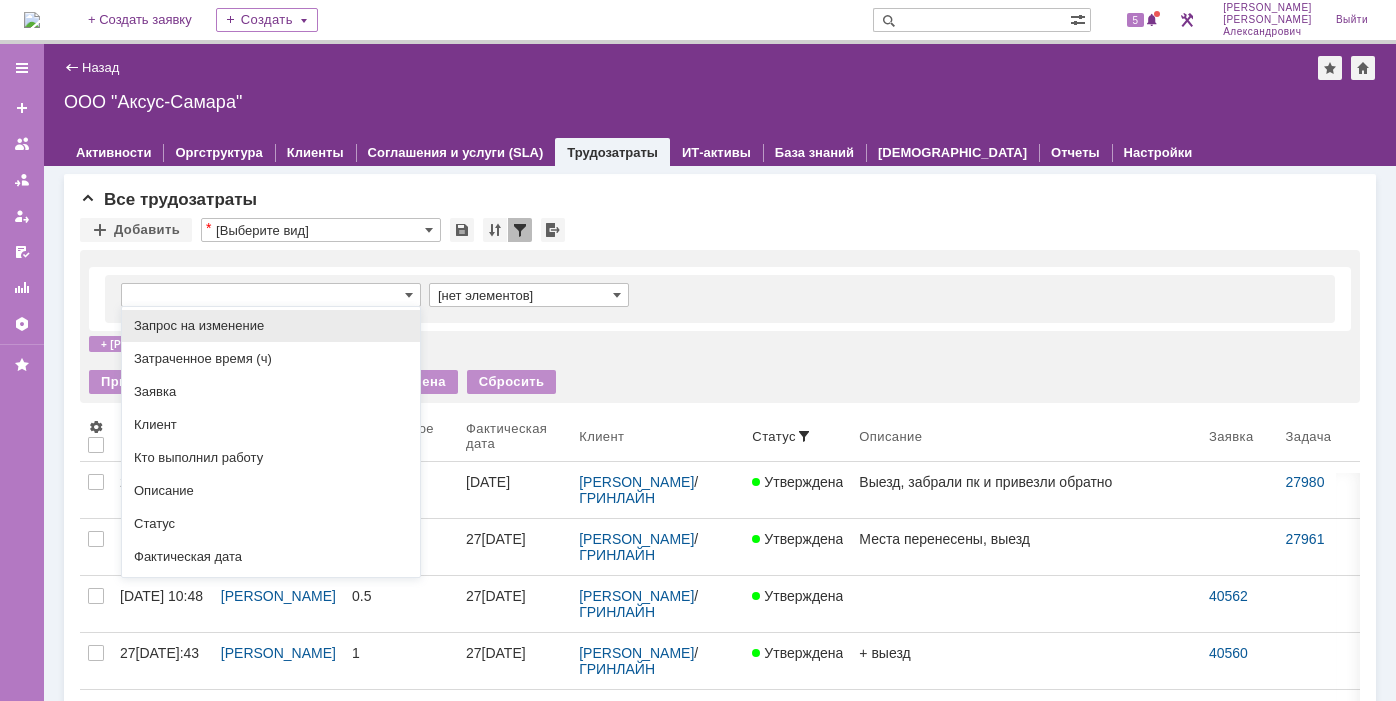 click on "Запрос на изменение" at bounding box center (271, 326) 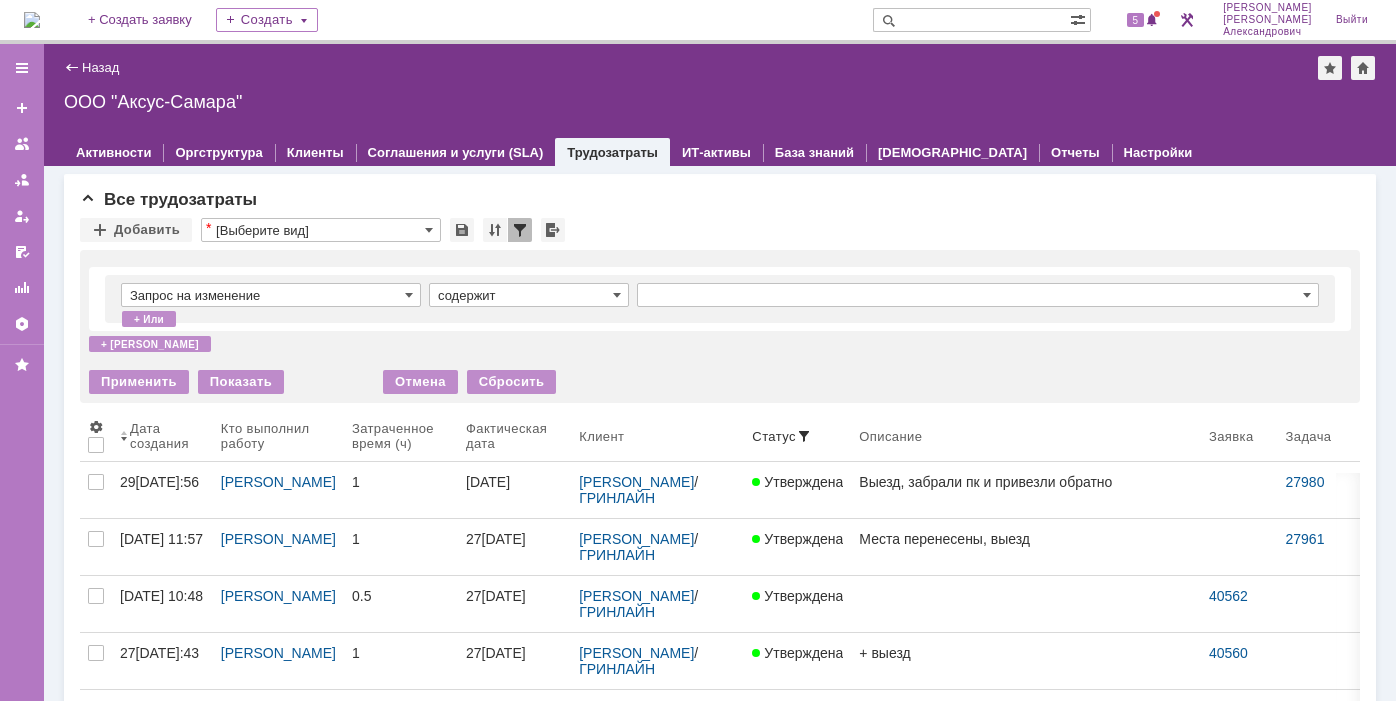 type on "[не указано]" 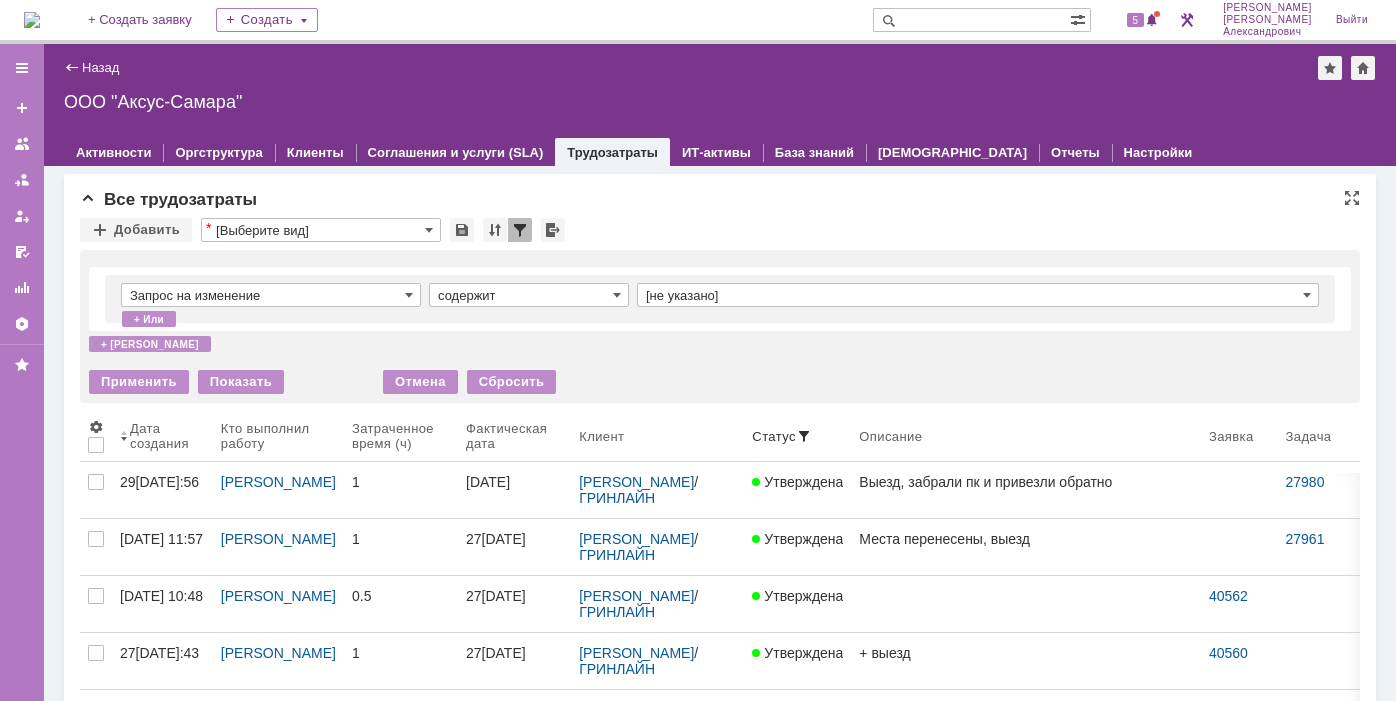type on "Запрос на изменение" 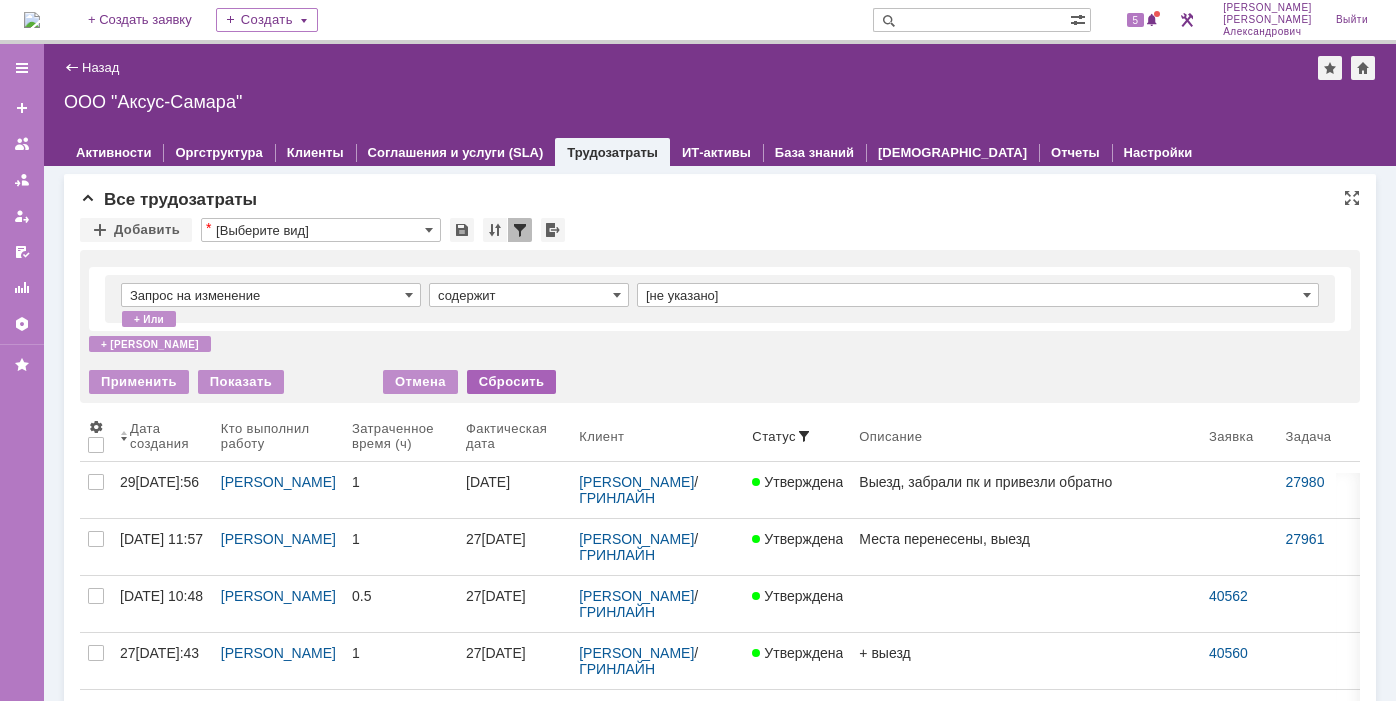 click on "Сбросить" at bounding box center [512, 382] 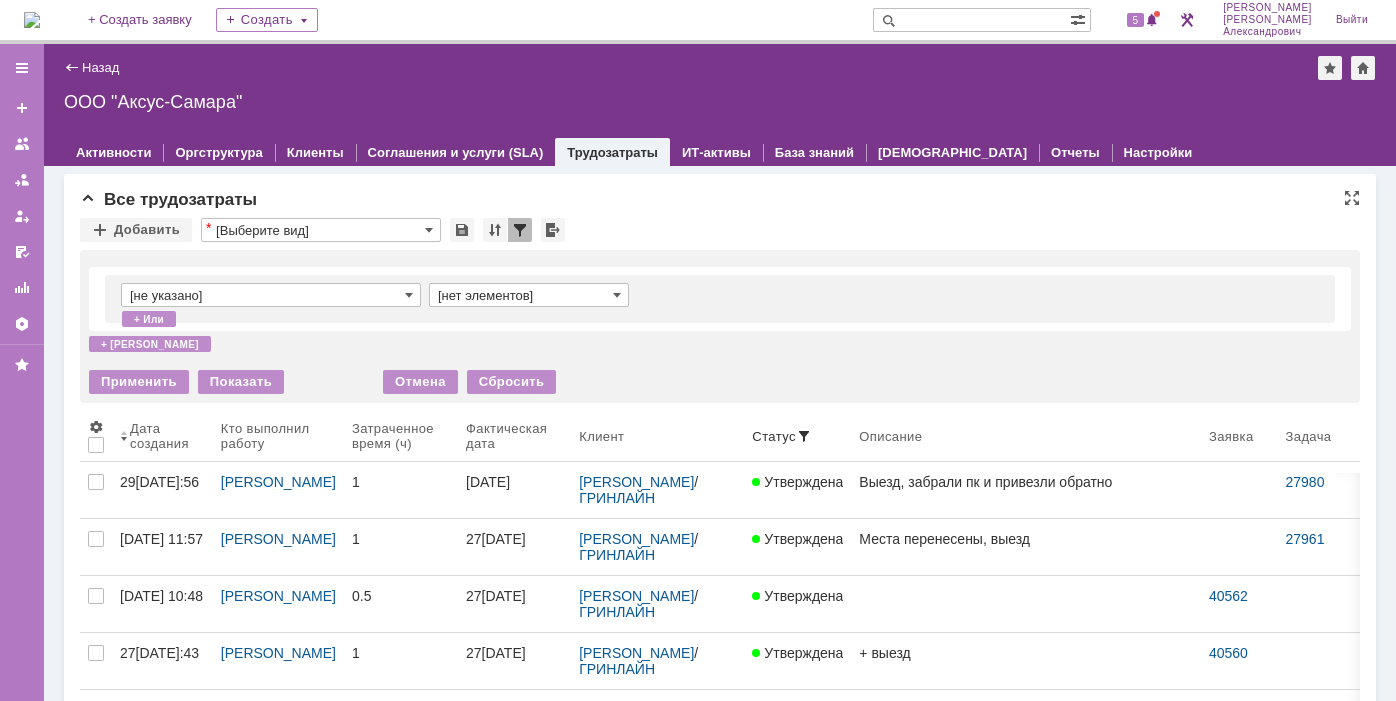 click on "Добавить * [Выберите вид]
Результаты поиска:             [не указано] [нет элементов] + или + и Применить Показать Отмена Сбросить Изменить Сбросить [не указано] 1 2 3 4 5 6 7 ... Следующая >       Объектов в списке:    посчитать  Строк на странице:        100       Дата создания Кто выполнил работу Затраченное время (ч) Фактическая дата Клиент Статус Описание Заявка Задача Запрос на изменение Автор 29[DATE]:56 Мукминьзянов [PERSON_NAME] 1 29[DATE][PERSON_NAME] / [PERSON_NAME] Утверждена Выезд, забрали пк и привезли обратно 27980 Мукминьзянов [PERSON_NAME]" at bounding box center [720, 3174] 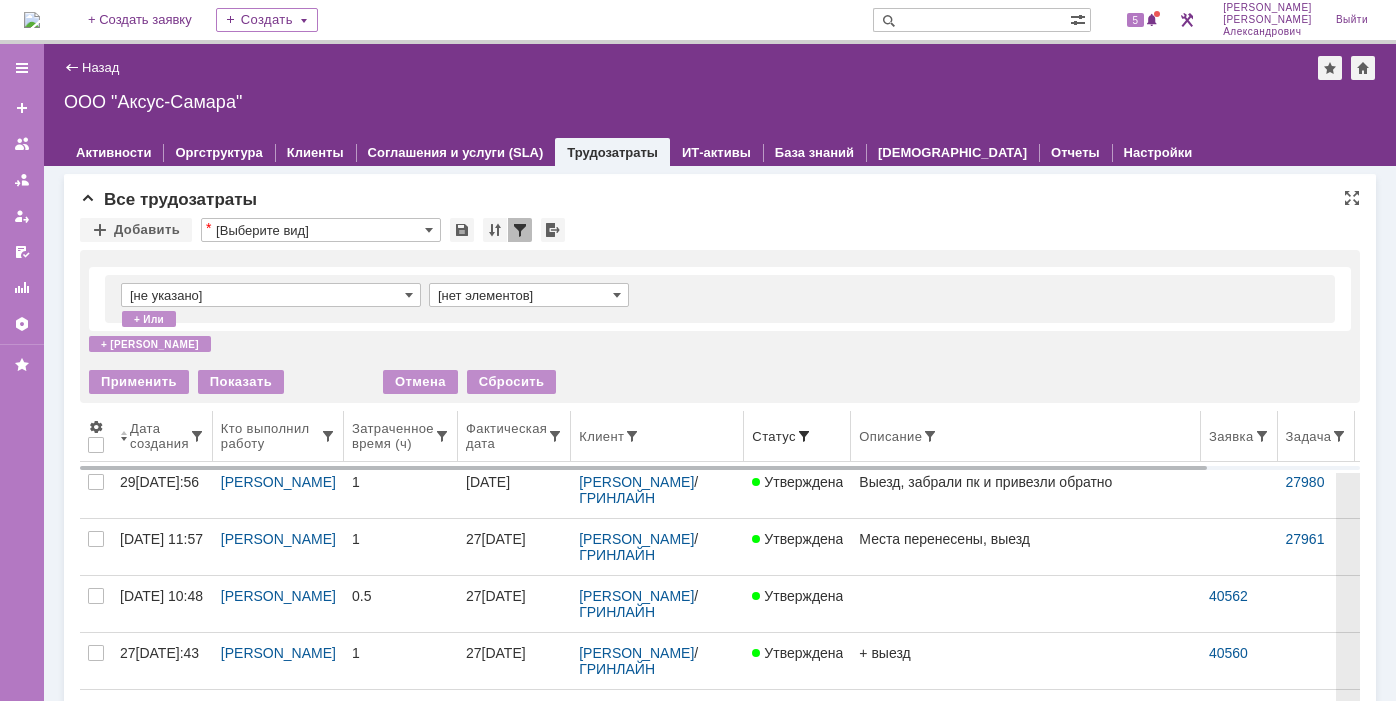 click on "Дата создания" at bounding box center (159, 436) 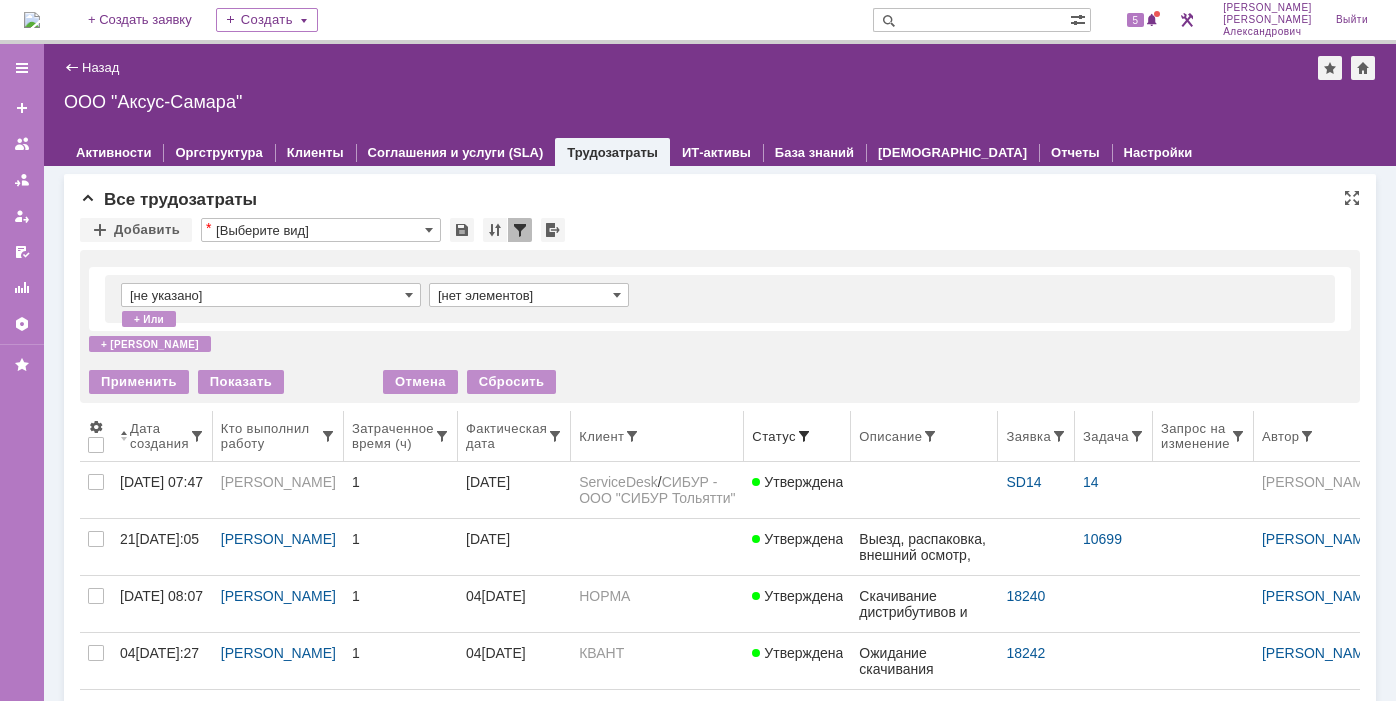 click on "Дата создания" at bounding box center (159, 436) 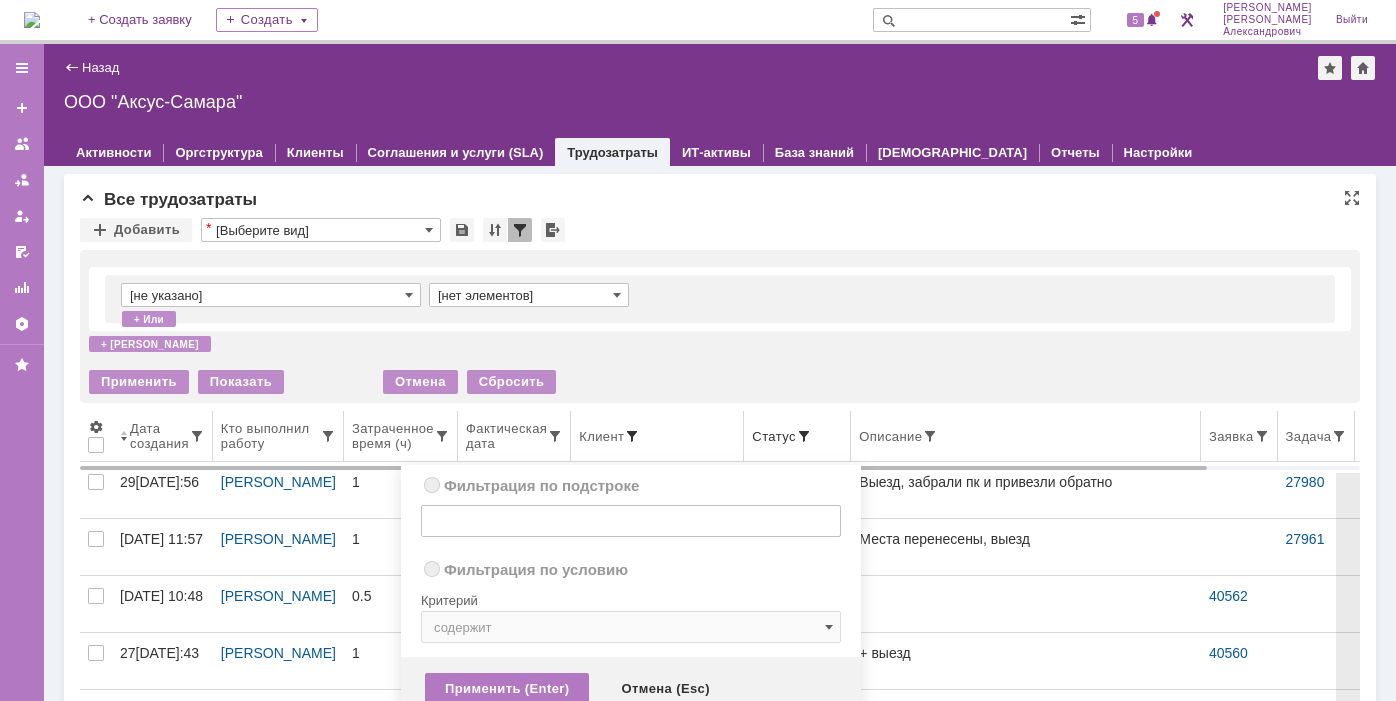 click at bounding box center [632, 436] 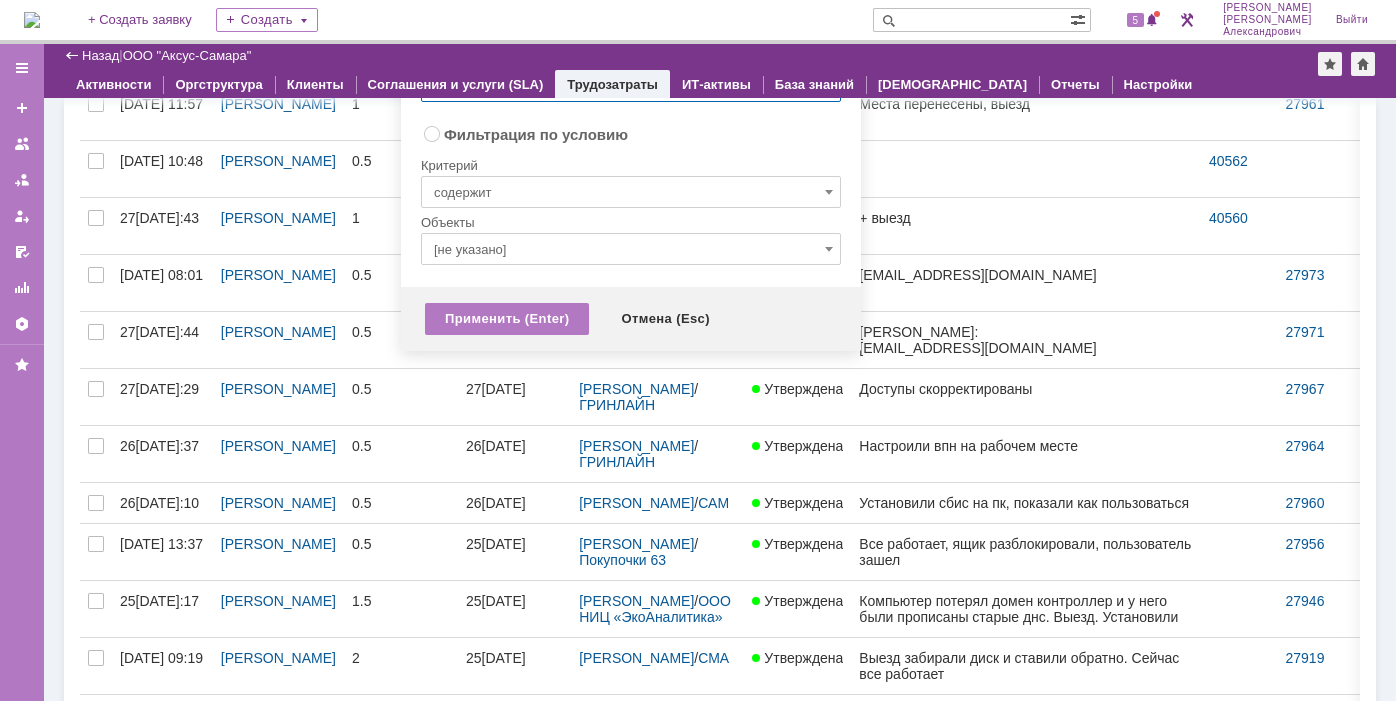 radio on "false" 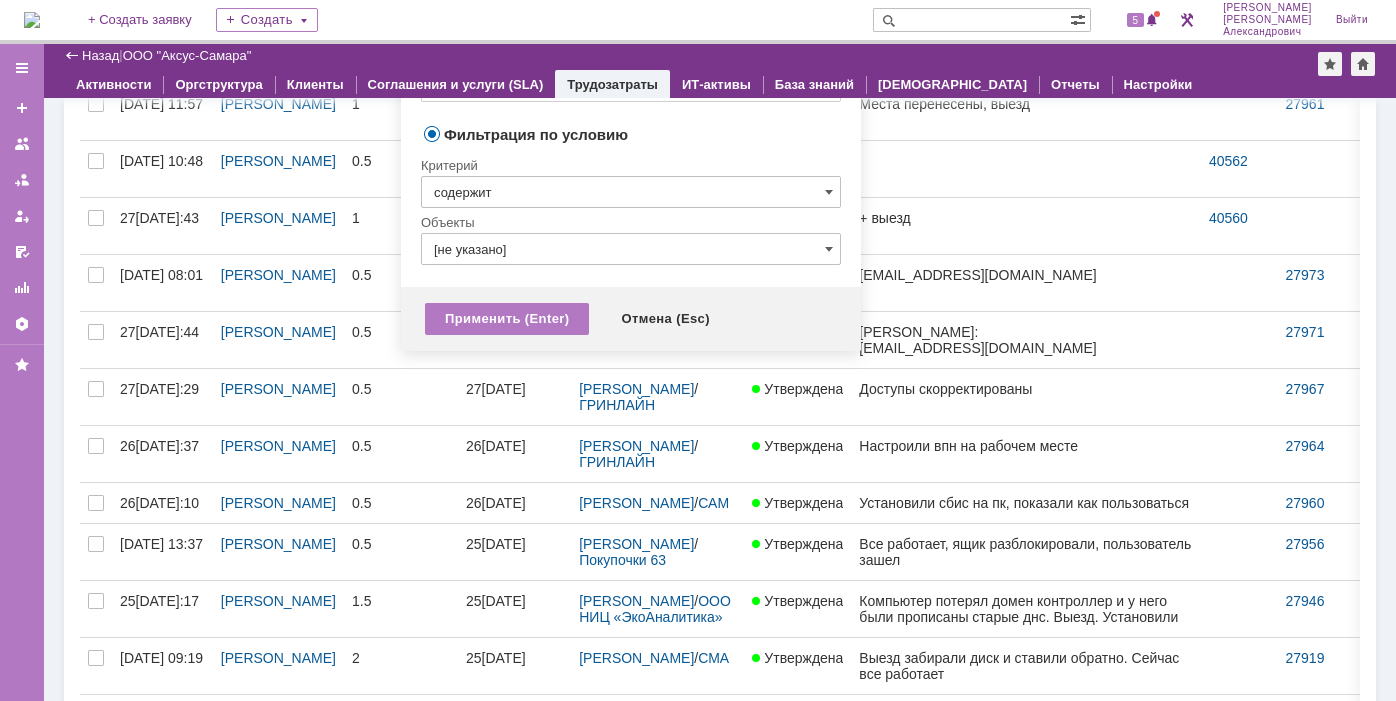 click on "содержит" at bounding box center (631, 192) 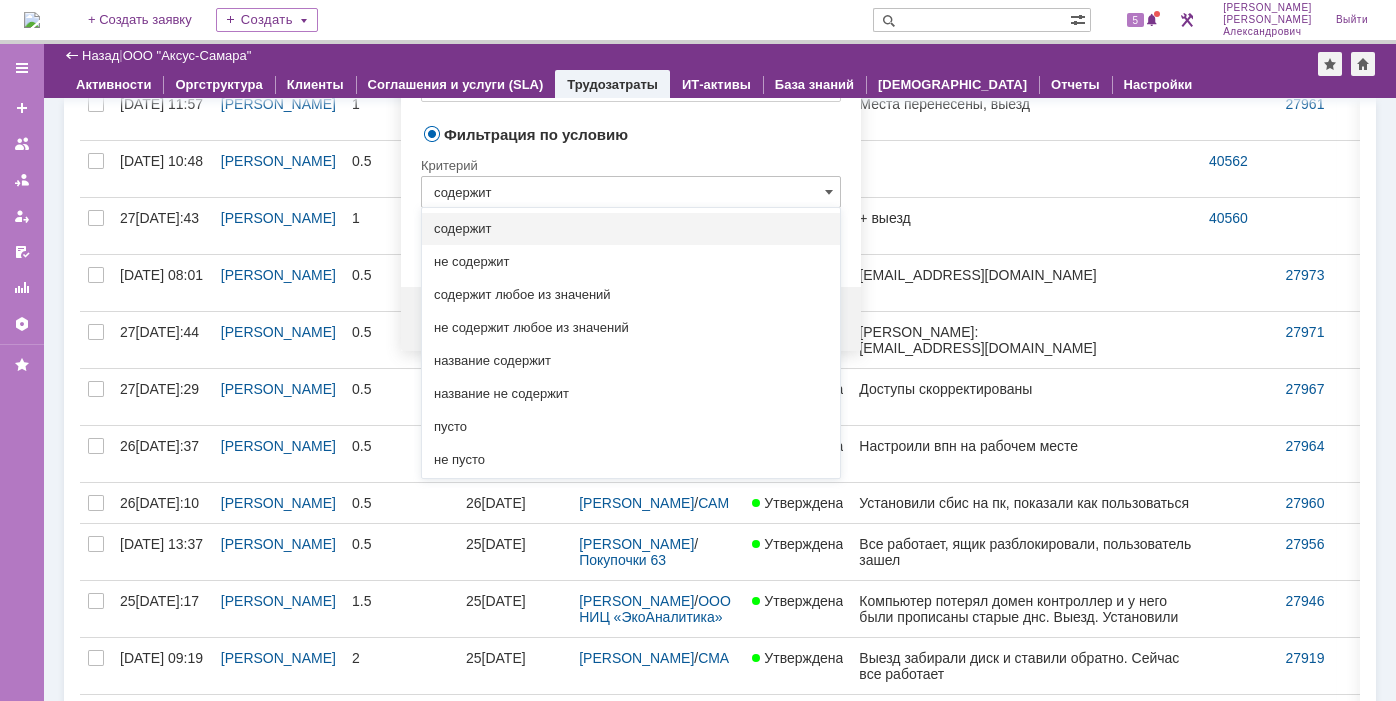 click on "содержит" at bounding box center [631, 192] 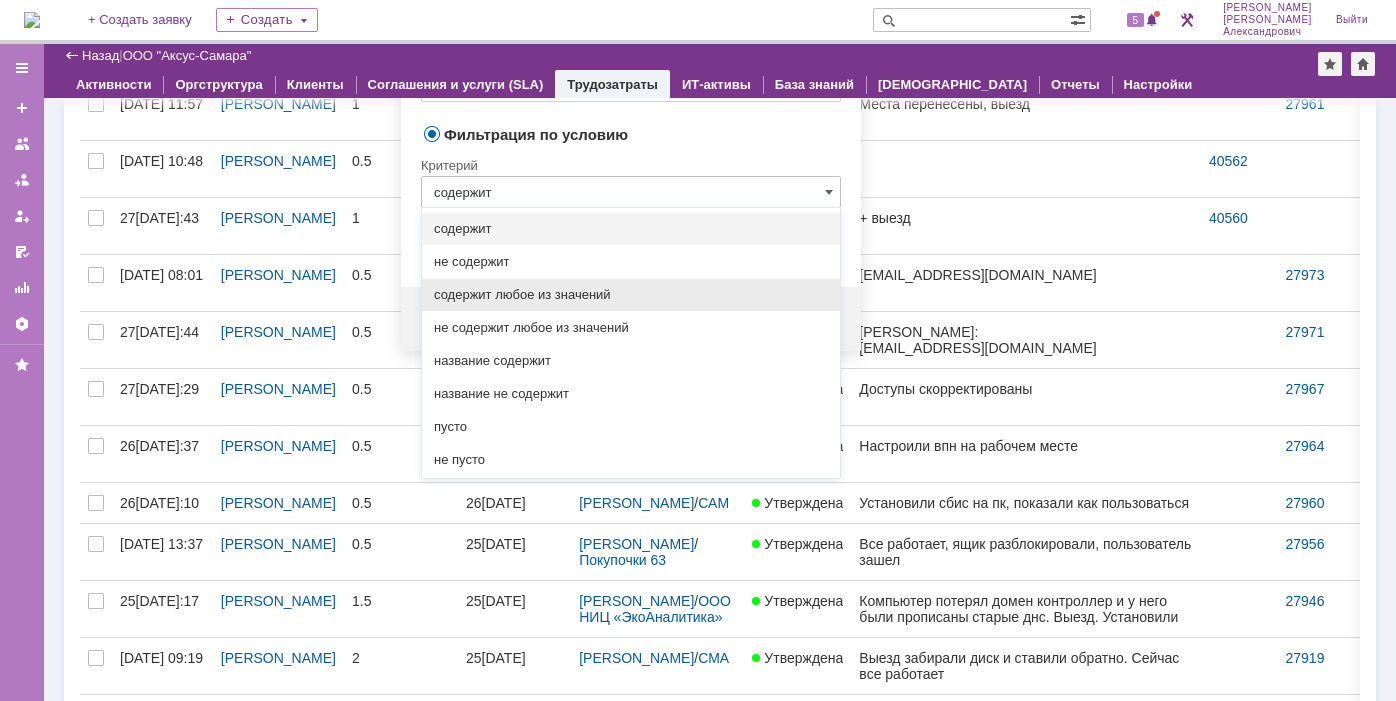 click on "содержит любое из значений" at bounding box center (631, 295) 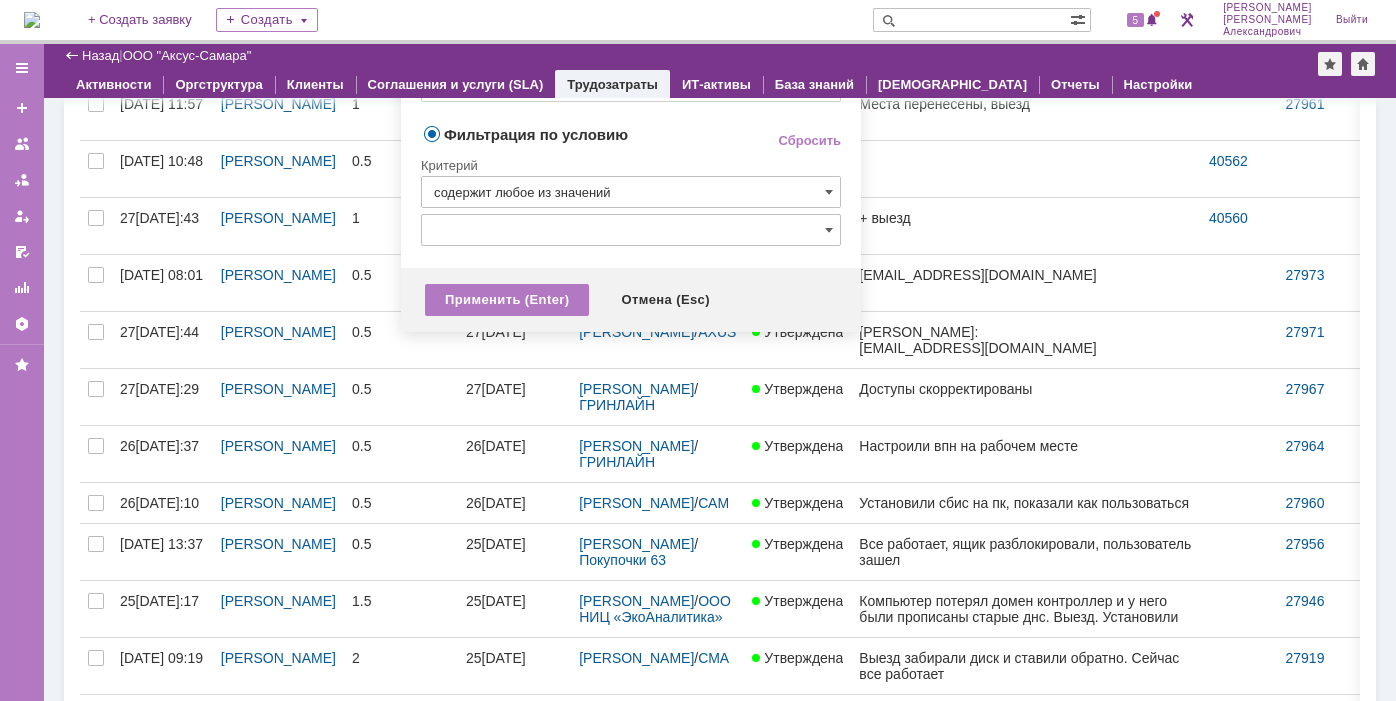 click at bounding box center (631, 230) 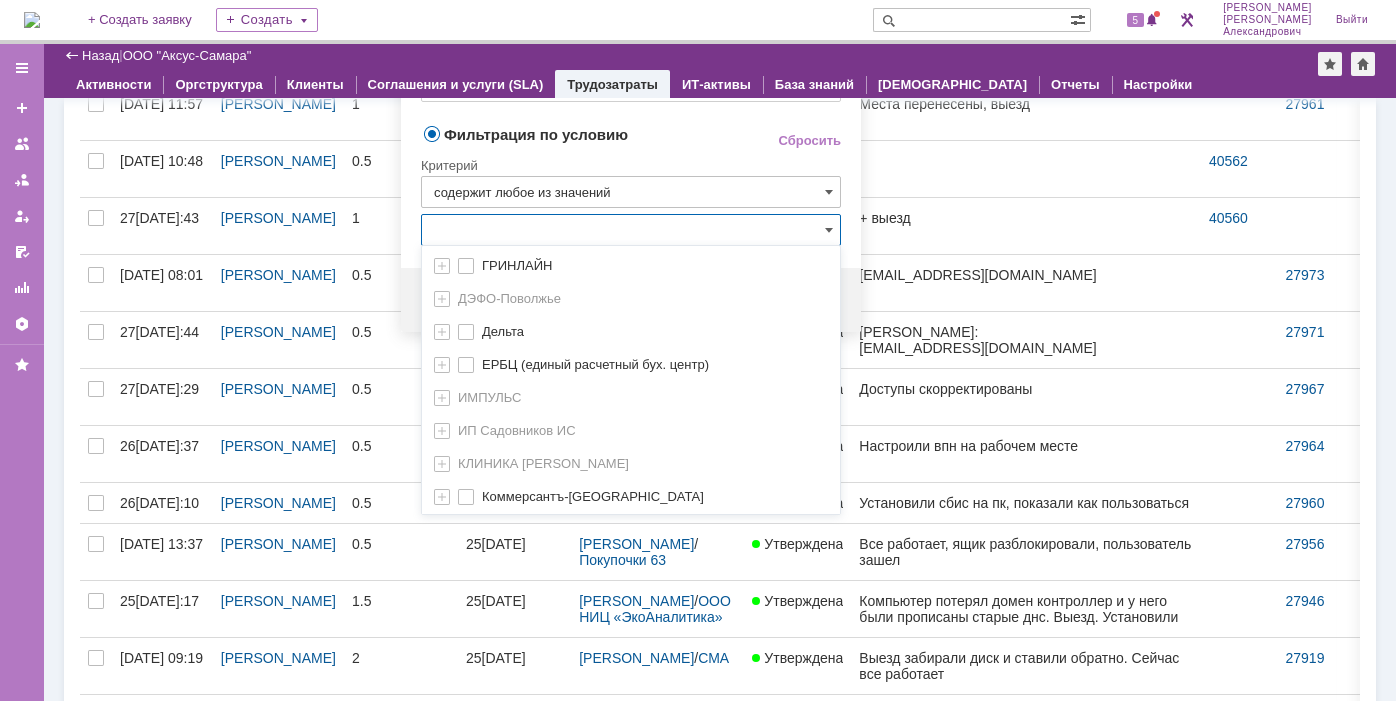 scroll, scrollTop: 587, scrollLeft: 0, axis: vertical 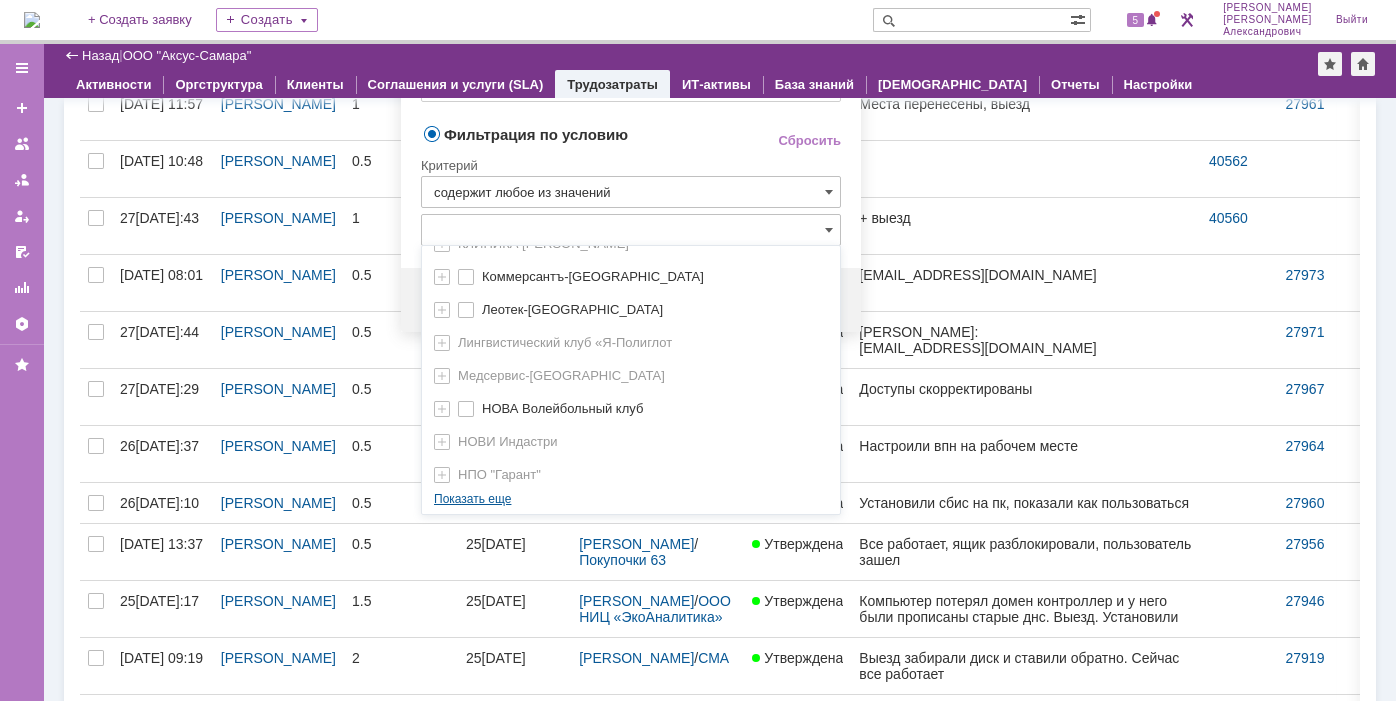 click on "AXUS Axus Computers АСТРОН Автоматизация Успеха Автоматизация успеха Адвокатское бюро "РБЛ" АйтиКонсалт Аскон-Самара БЛАГОВЕСТ ВАШ ДОКТОР ВОЛЖСКИЙ ПРОДУКТ ГРИНЛАЙН ДЭФО-Поволжье Дельта ЕРБЦ (единый расчетный бух. центр) ИМПУЛЬС ИП Садовников ИС КЛИНИКА [PERSON_NAME] Коммерсантъ-Волга Леотек-Волга Лингвистический клуб «Я-Полиглот Медсервис-Волга НОВА Волейбольный клуб [GEOGRAPHIC_DATA] НПО "Гарант" Пусто Показать еще" at bounding box center (631, 86) 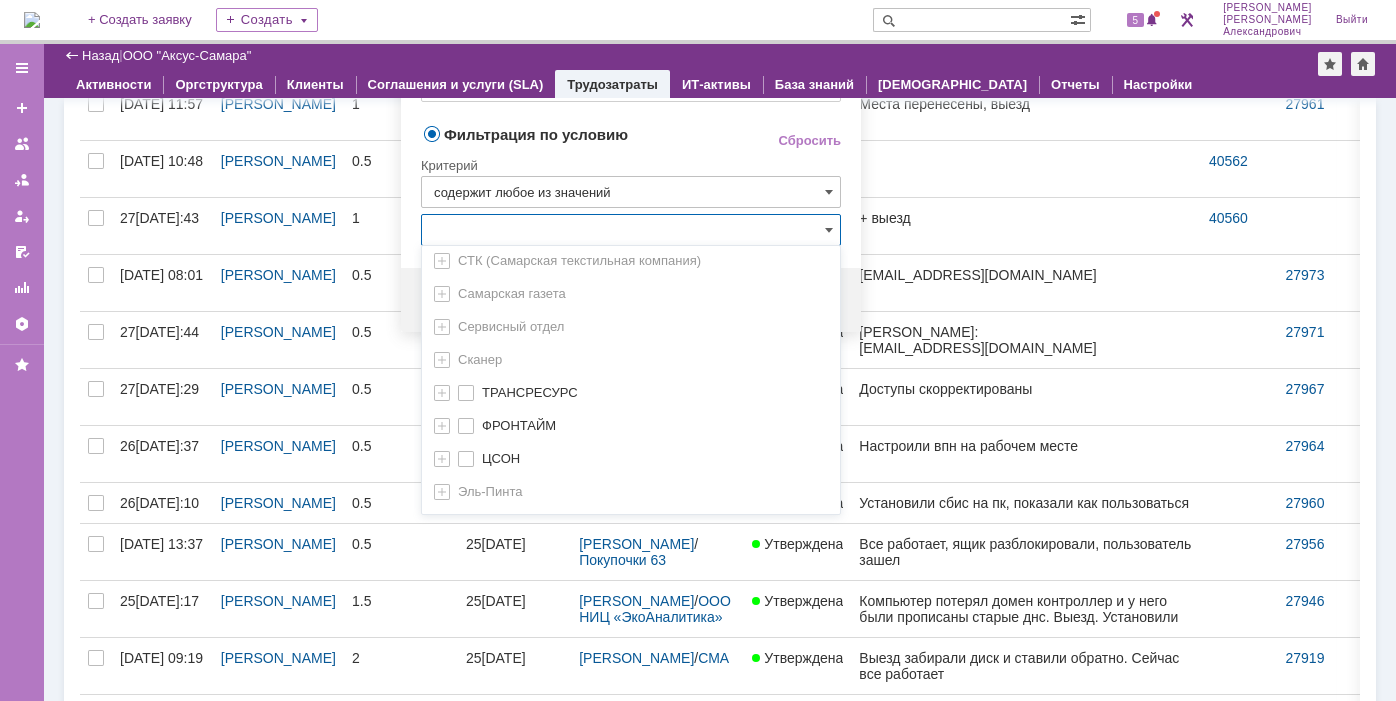 scroll, scrollTop: 1233, scrollLeft: 0, axis: vertical 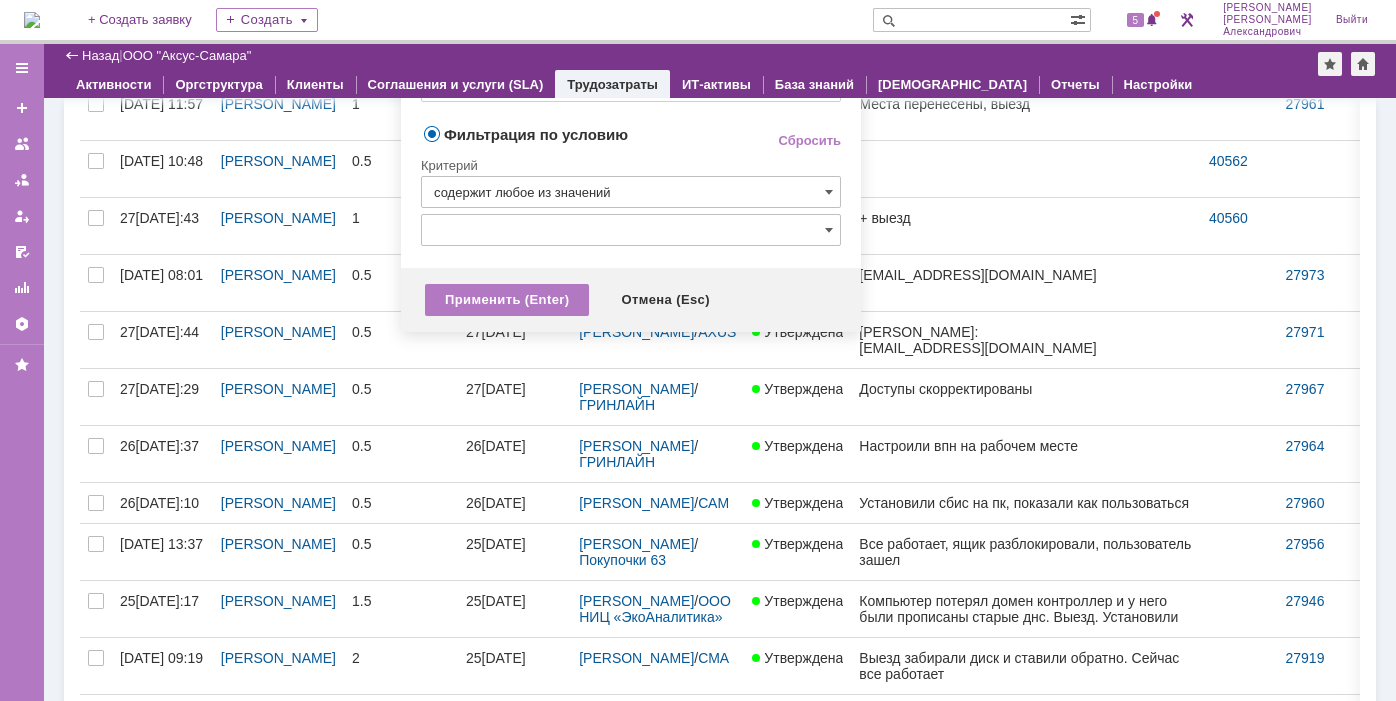 drag, startPoint x: 705, startPoint y: 156, endPoint x: 700, endPoint y: 169, distance: 13.928389 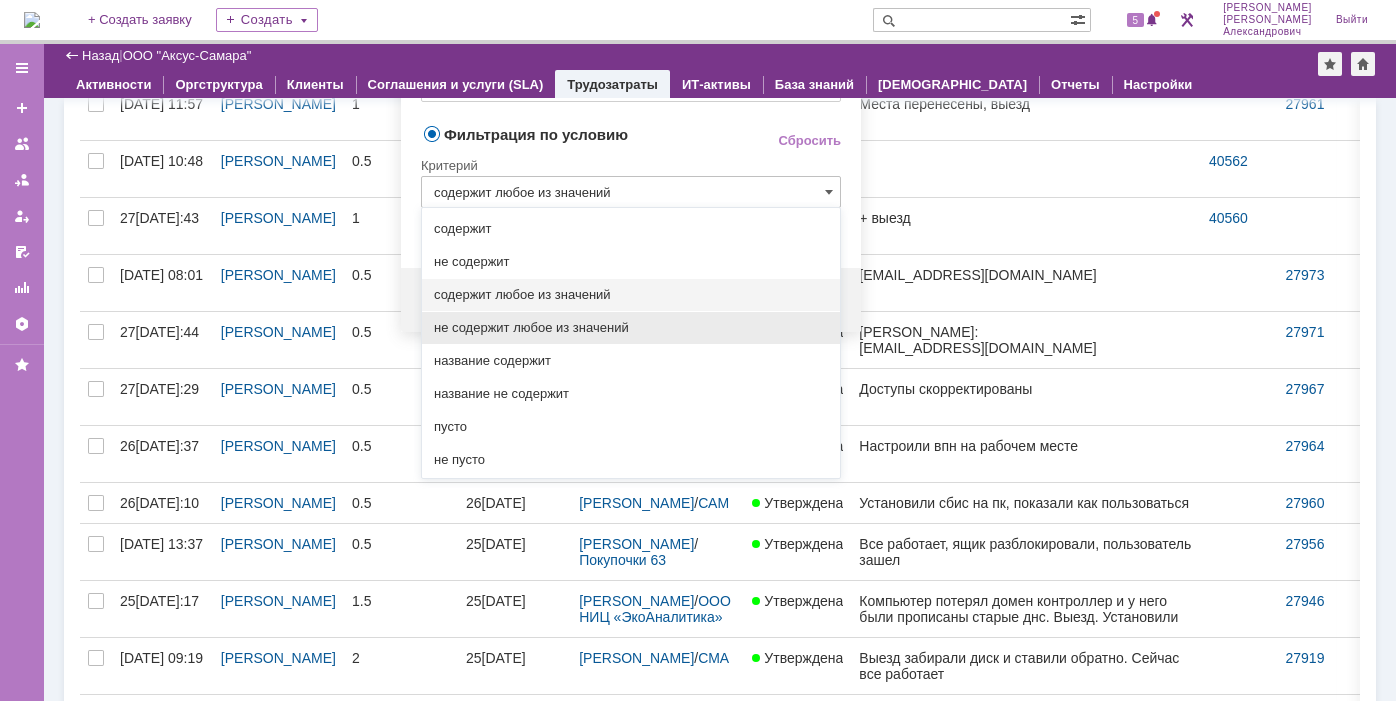 click on "не содержит любое из значений" at bounding box center (631, 328) 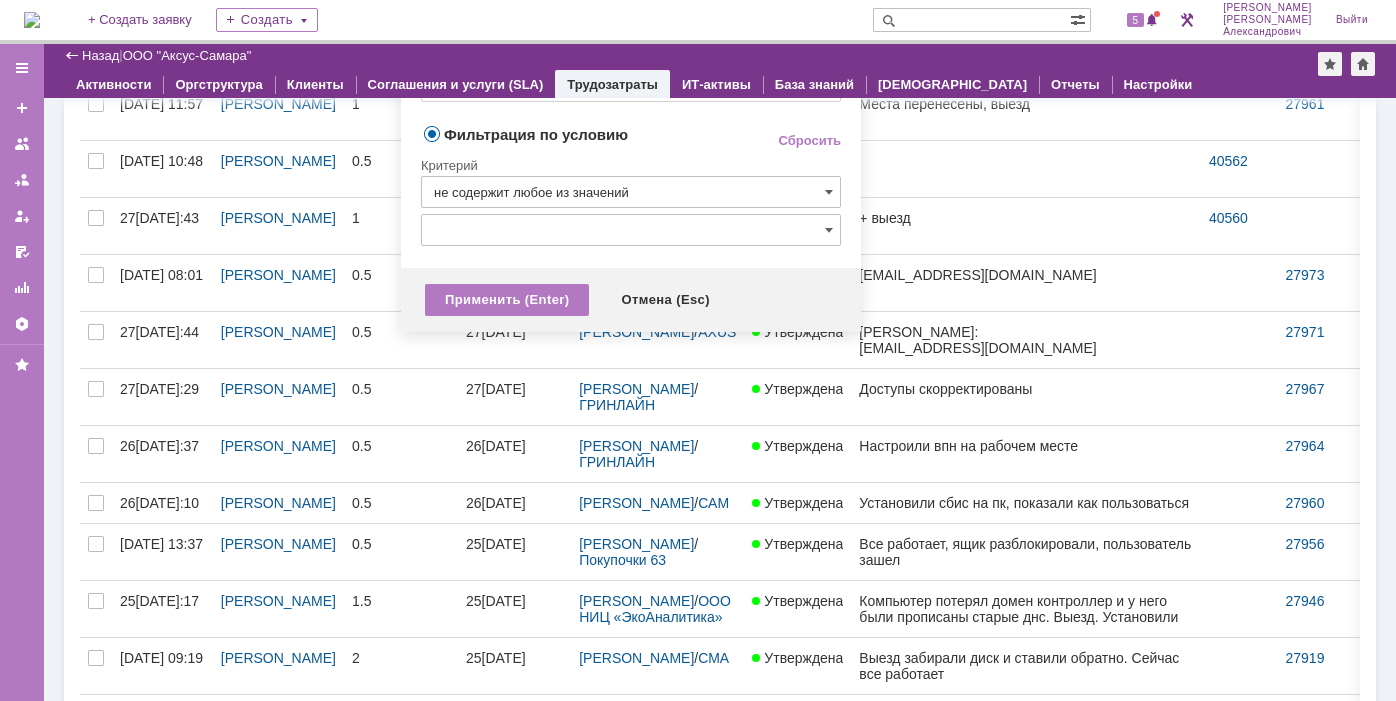 type on "не содержит любое из значений" 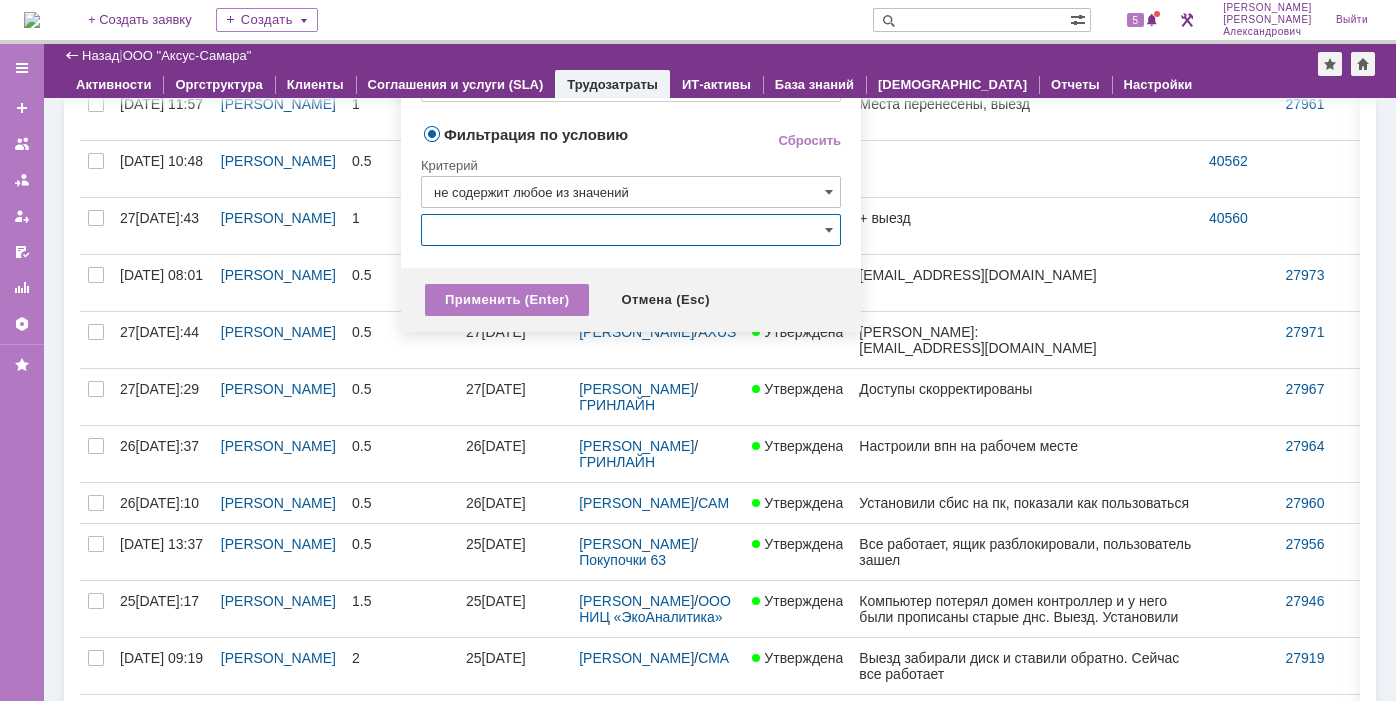click at bounding box center [631, 230] 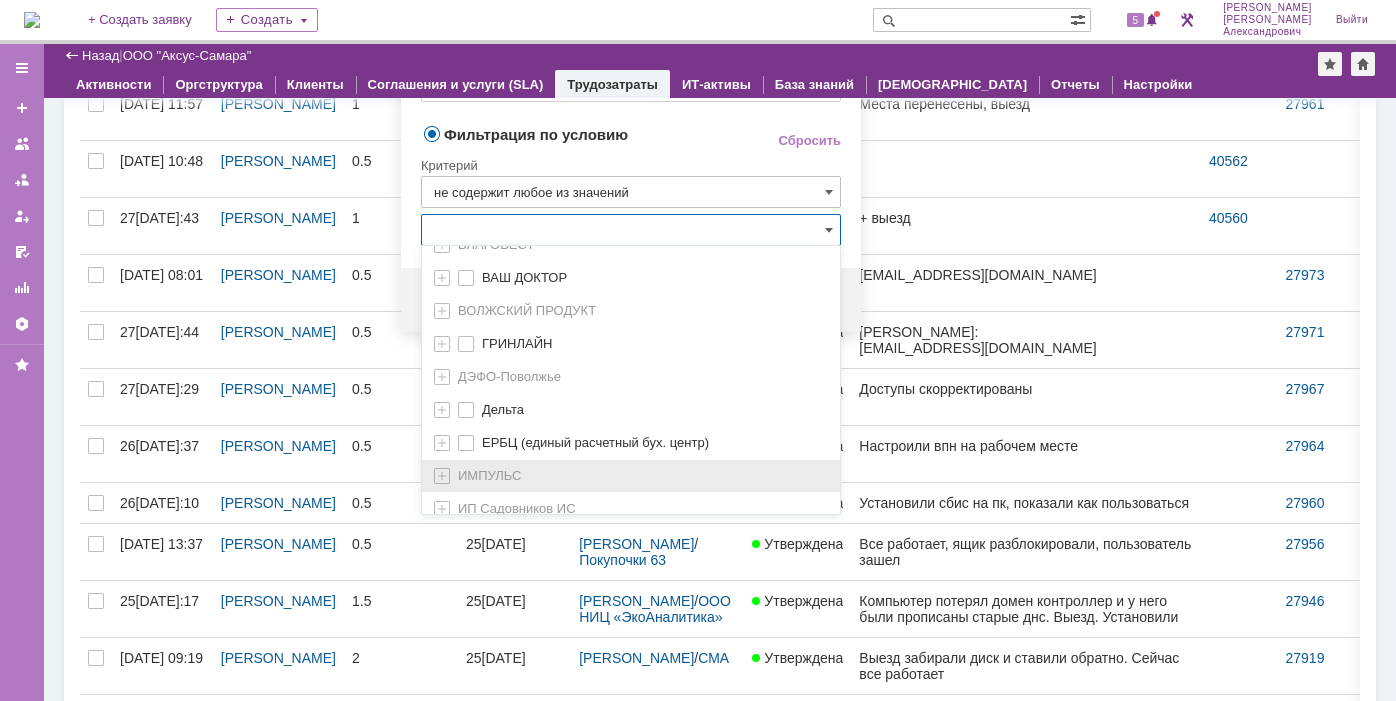 scroll, scrollTop: 367, scrollLeft: 0, axis: vertical 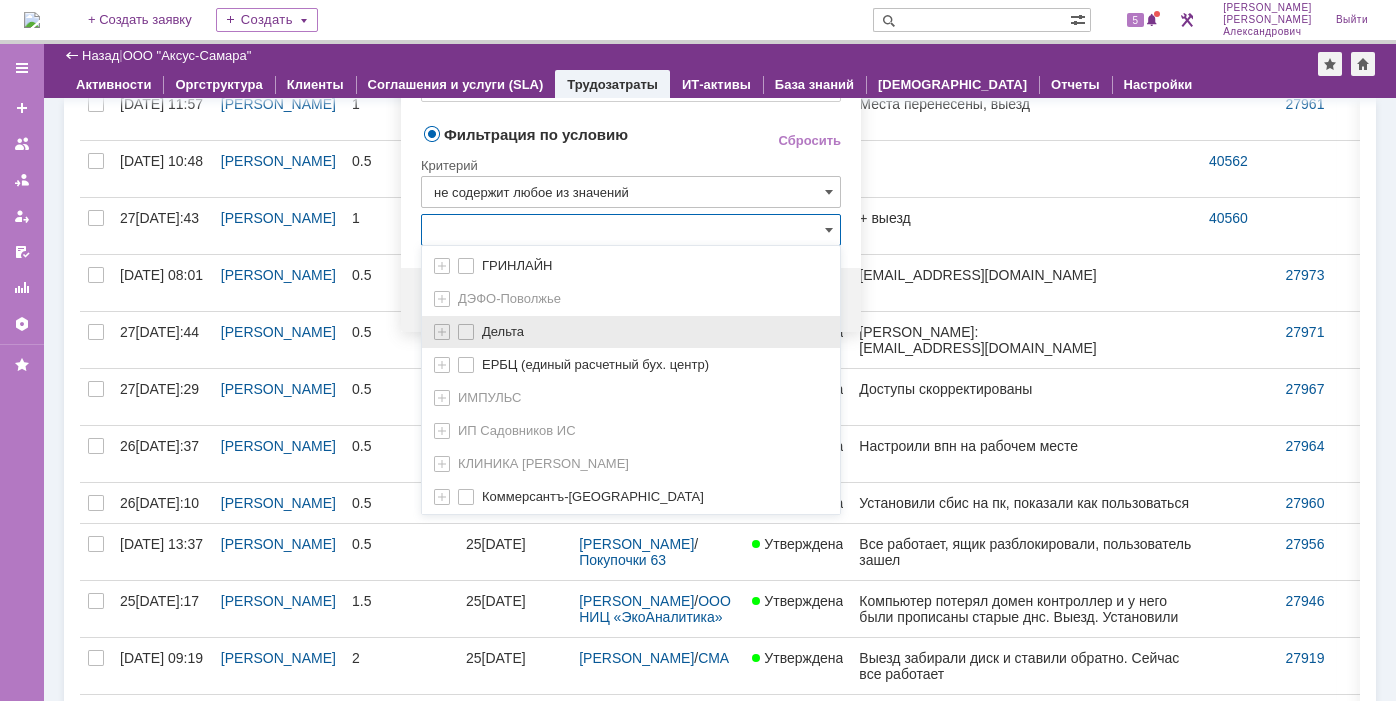 click at bounding box center (482, 329) 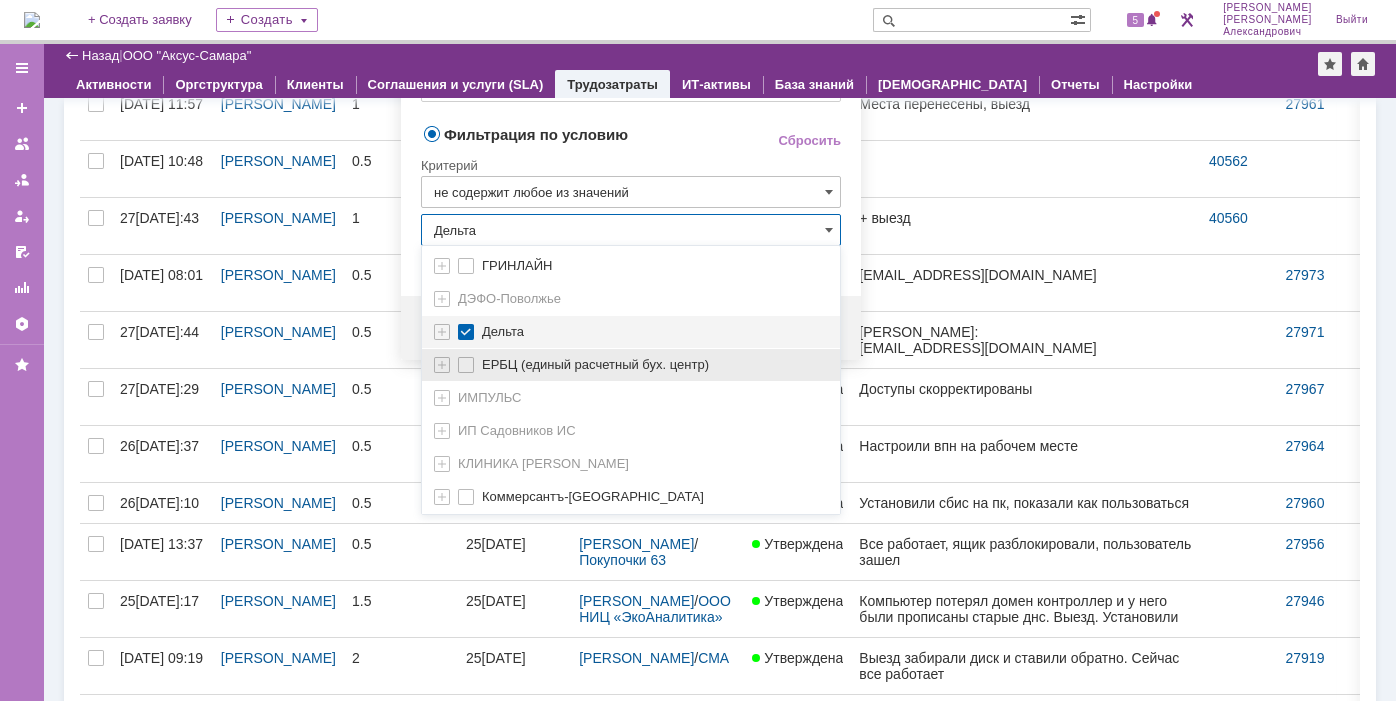 click at bounding box center (482, 362) 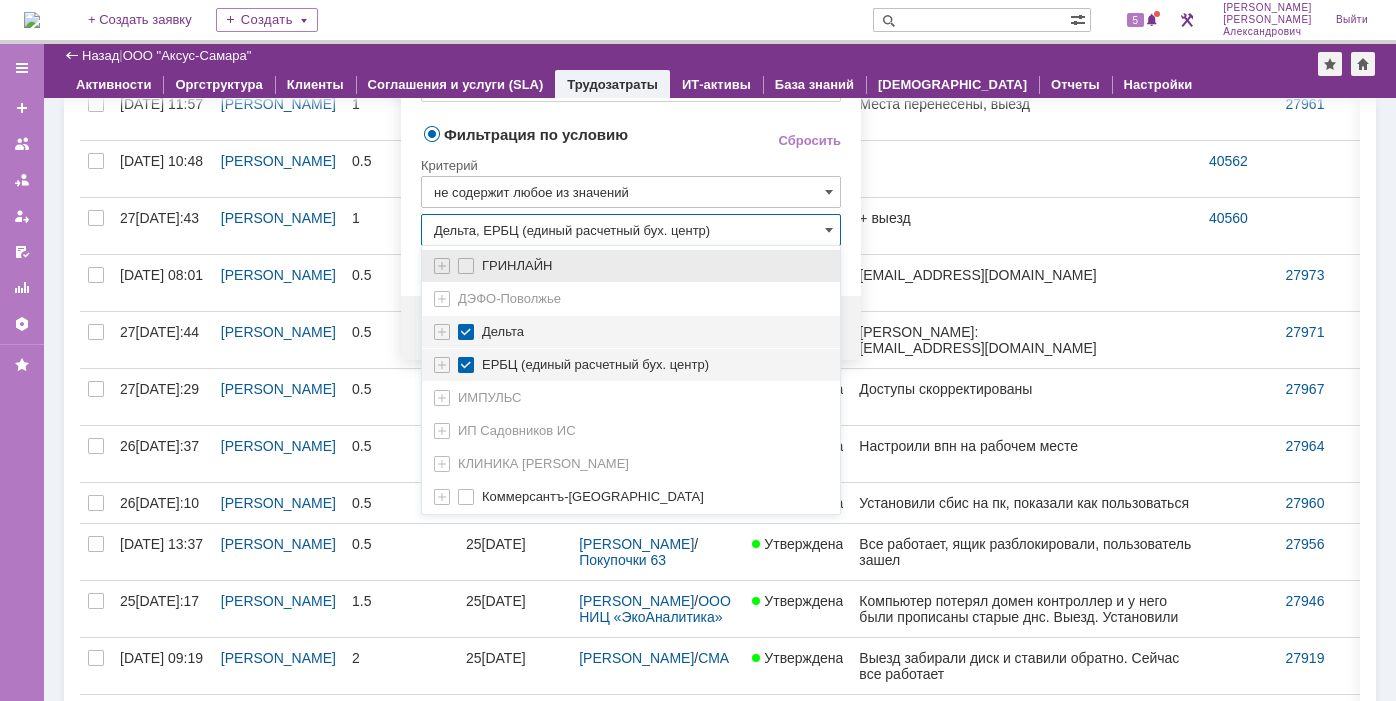 click at bounding box center [482, 263] 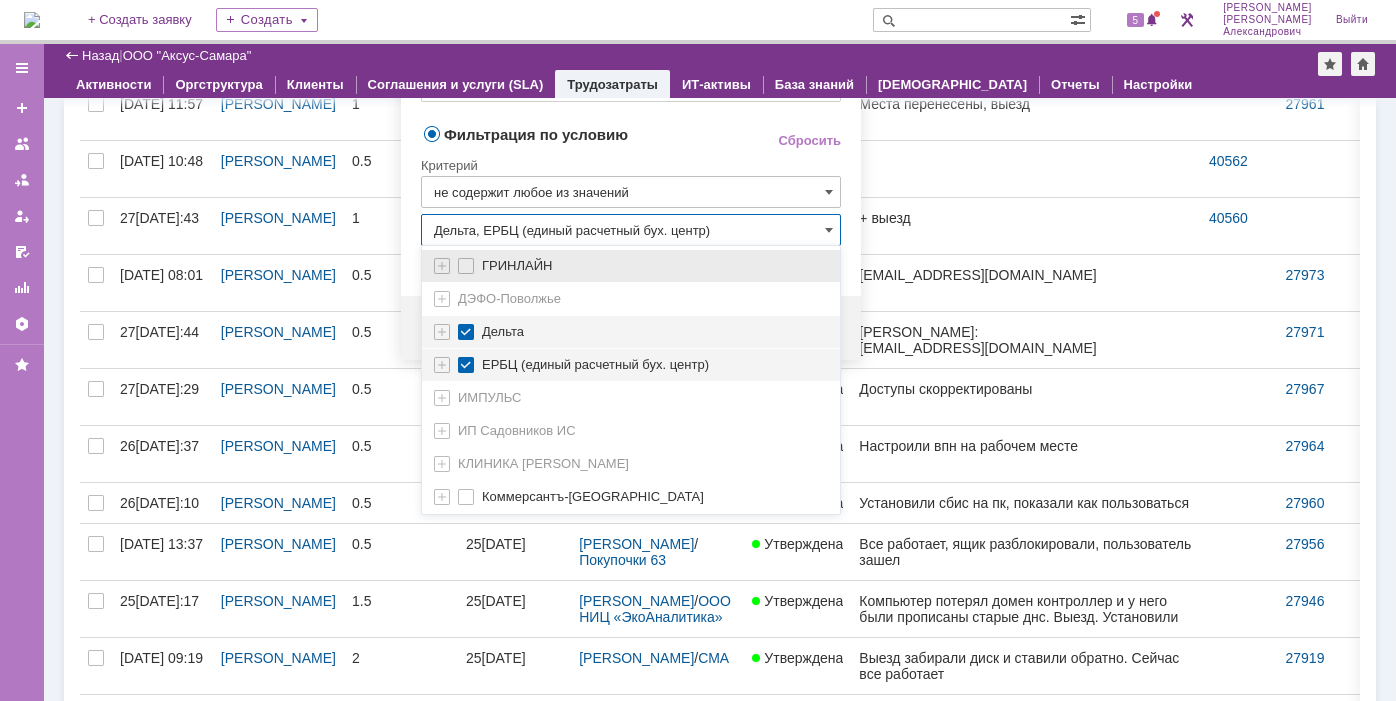 click on "ГРИНЛАЙН" at bounding box center [467, 266] 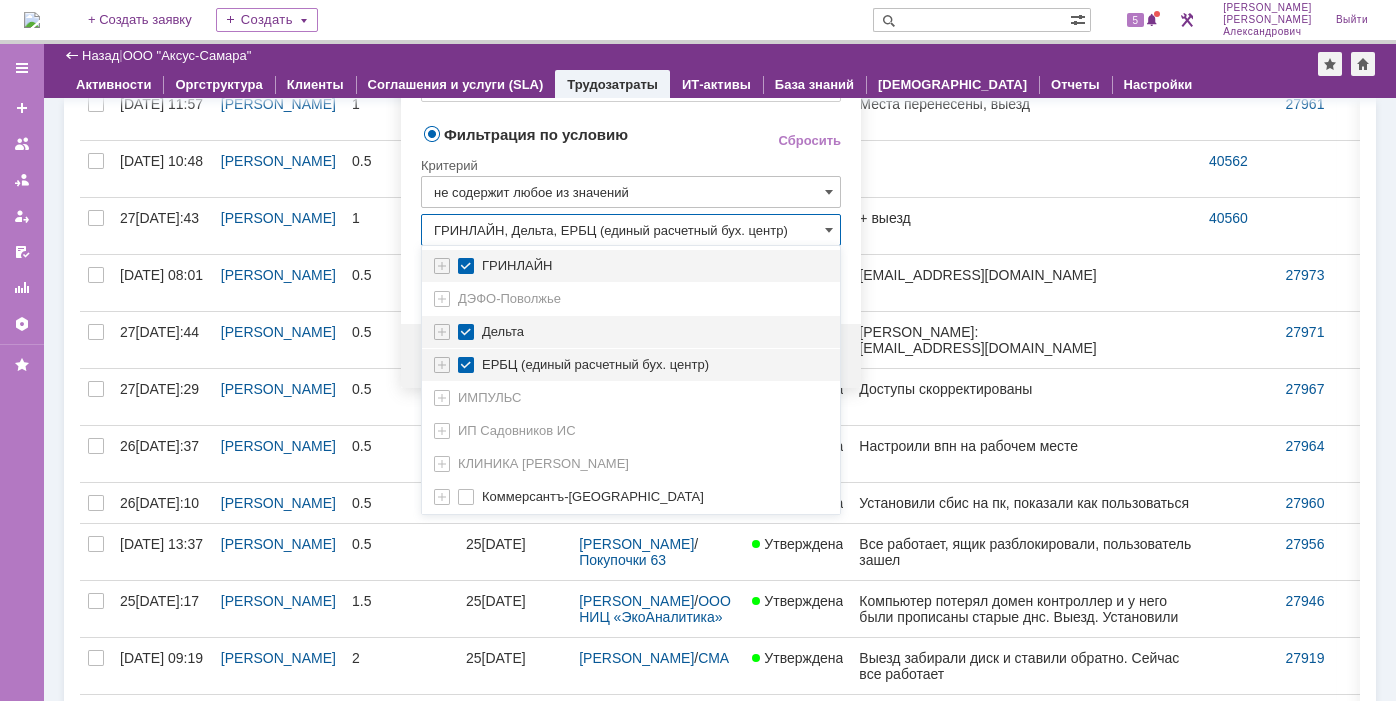 scroll, scrollTop: 587, scrollLeft: 0, axis: vertical 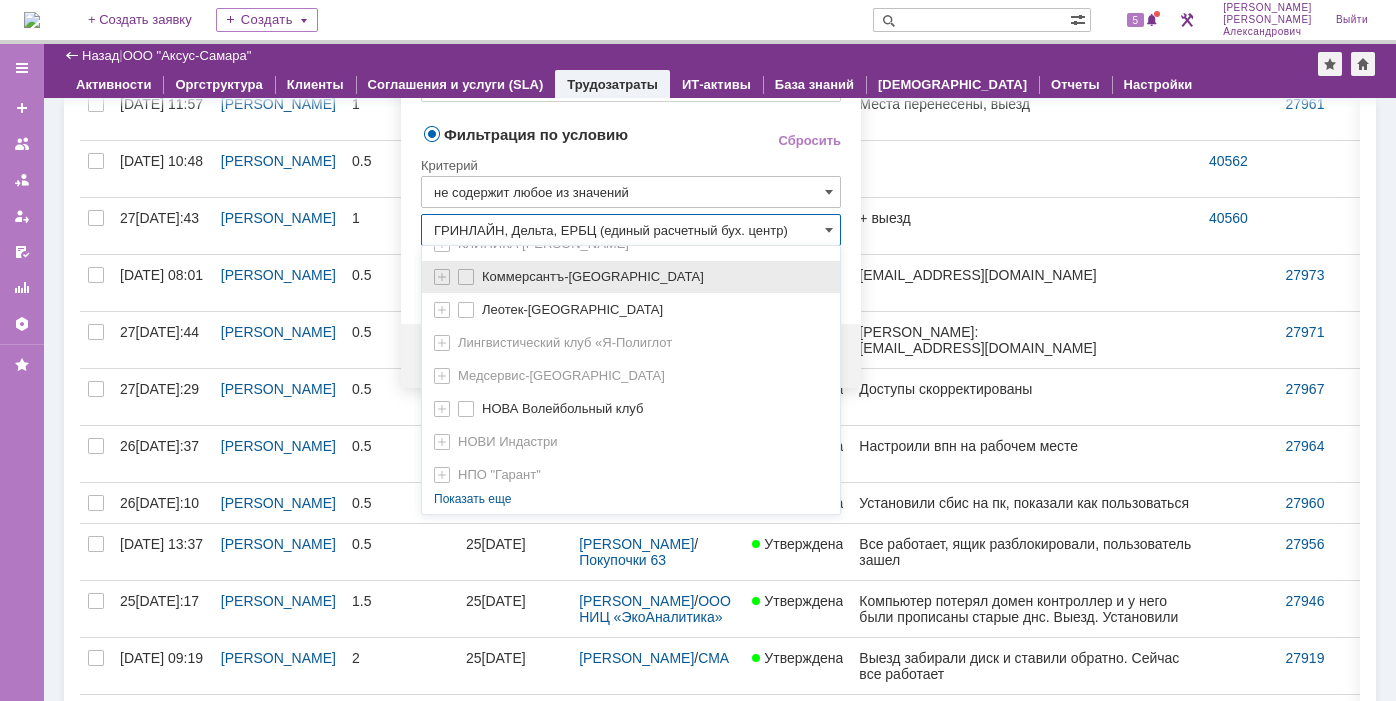 click at bounding box center [482, 274] 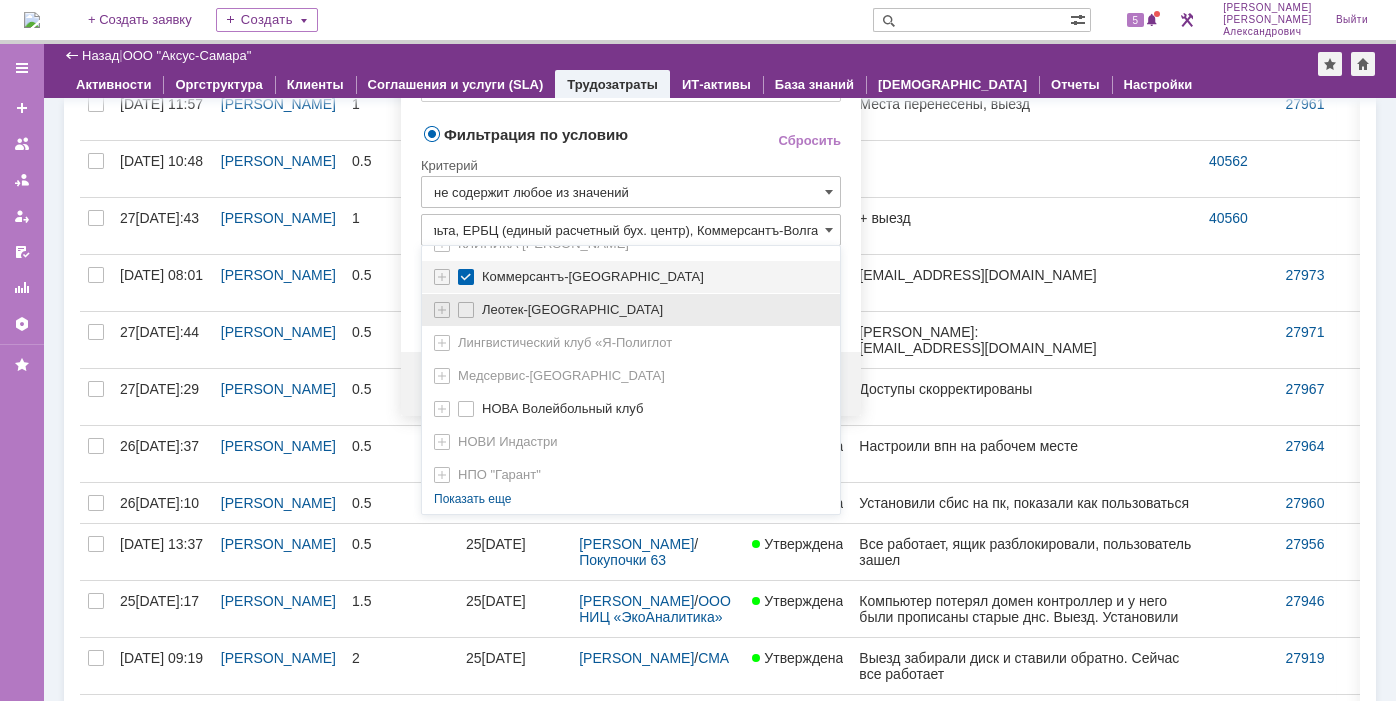 click at bounding box center (482, 307) 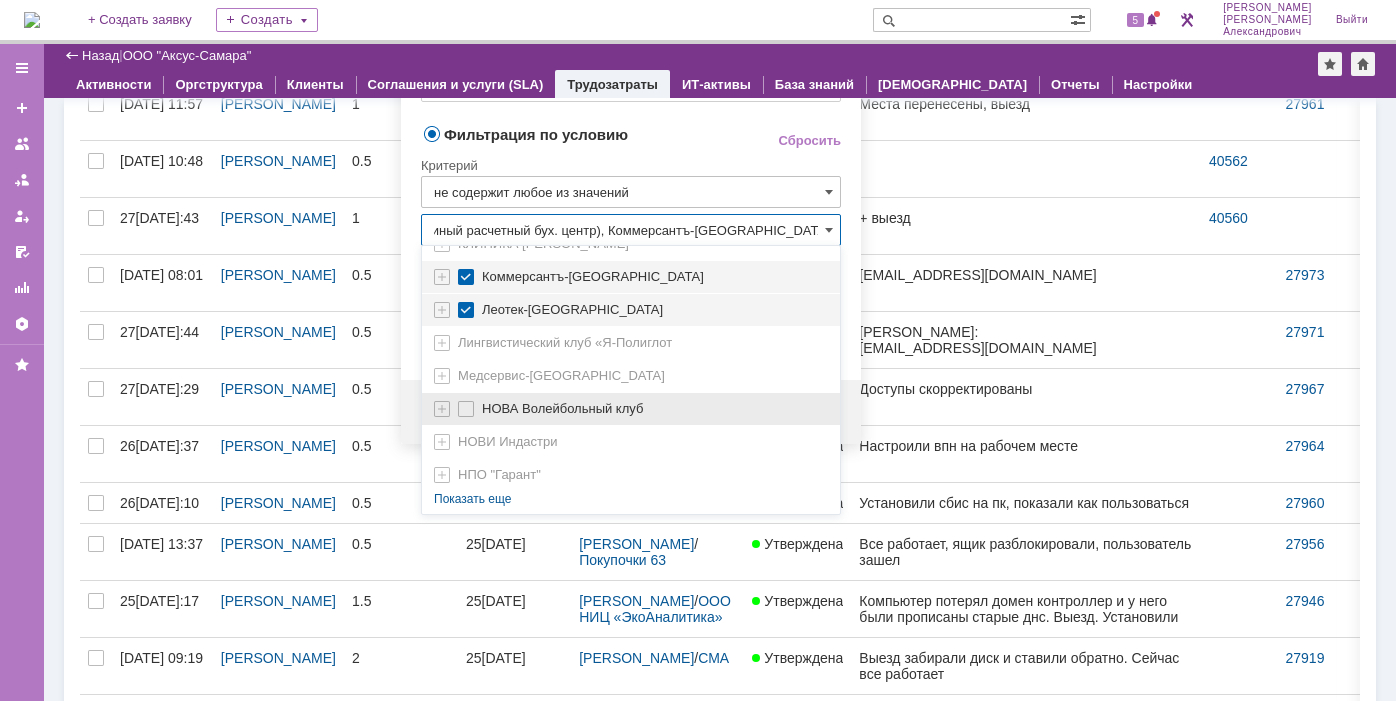 click at bounding box center (482, 406) 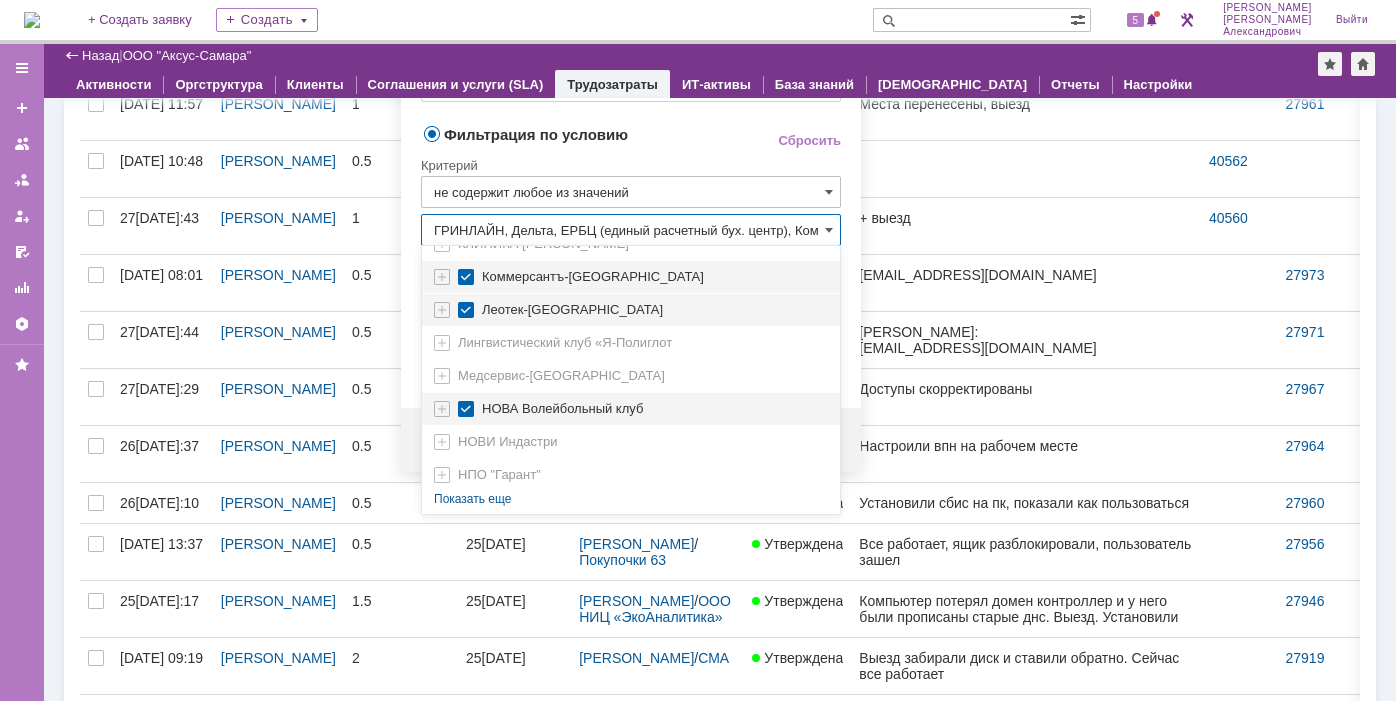 scroll, scrollTop: 0, scrollLeft: 353, axis: horizontal 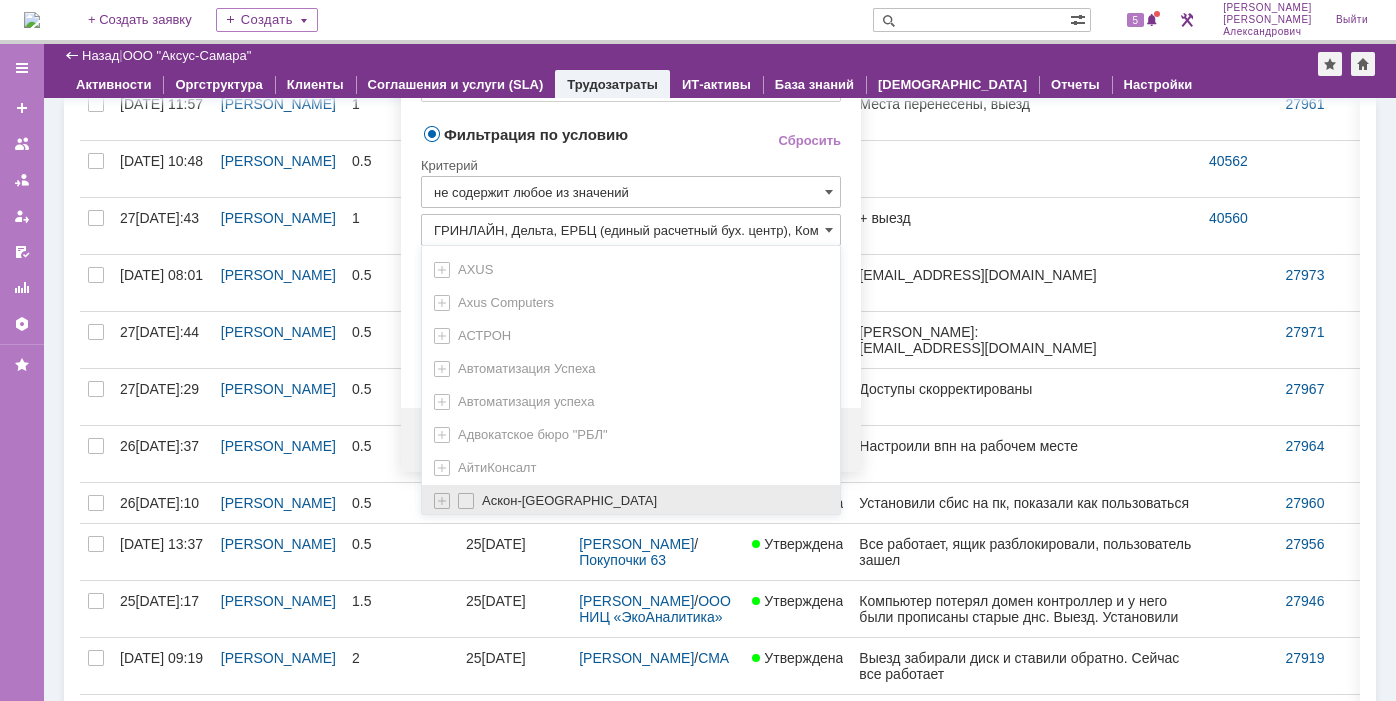 click on "Аскон-[GEOGRAPHIC_DATA]" at bounding box center (631, 501) 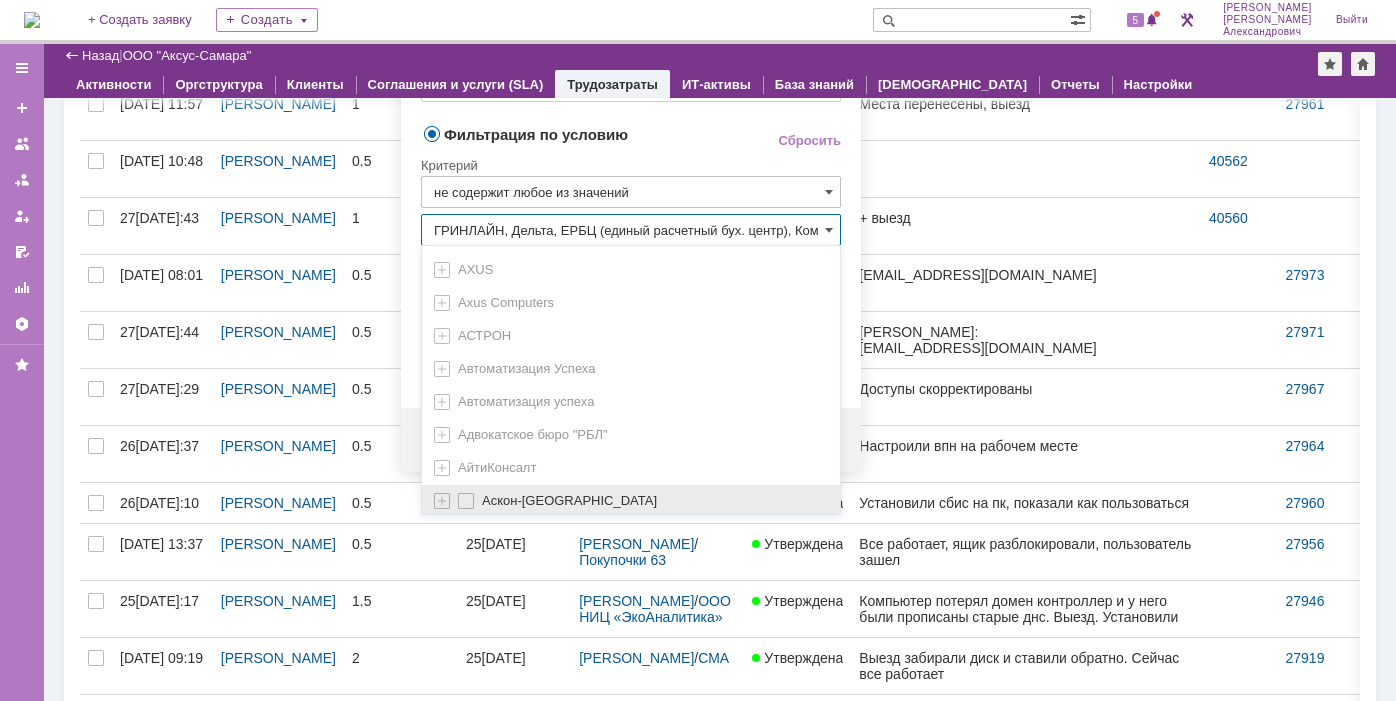 click at bounding box center (482, 498) 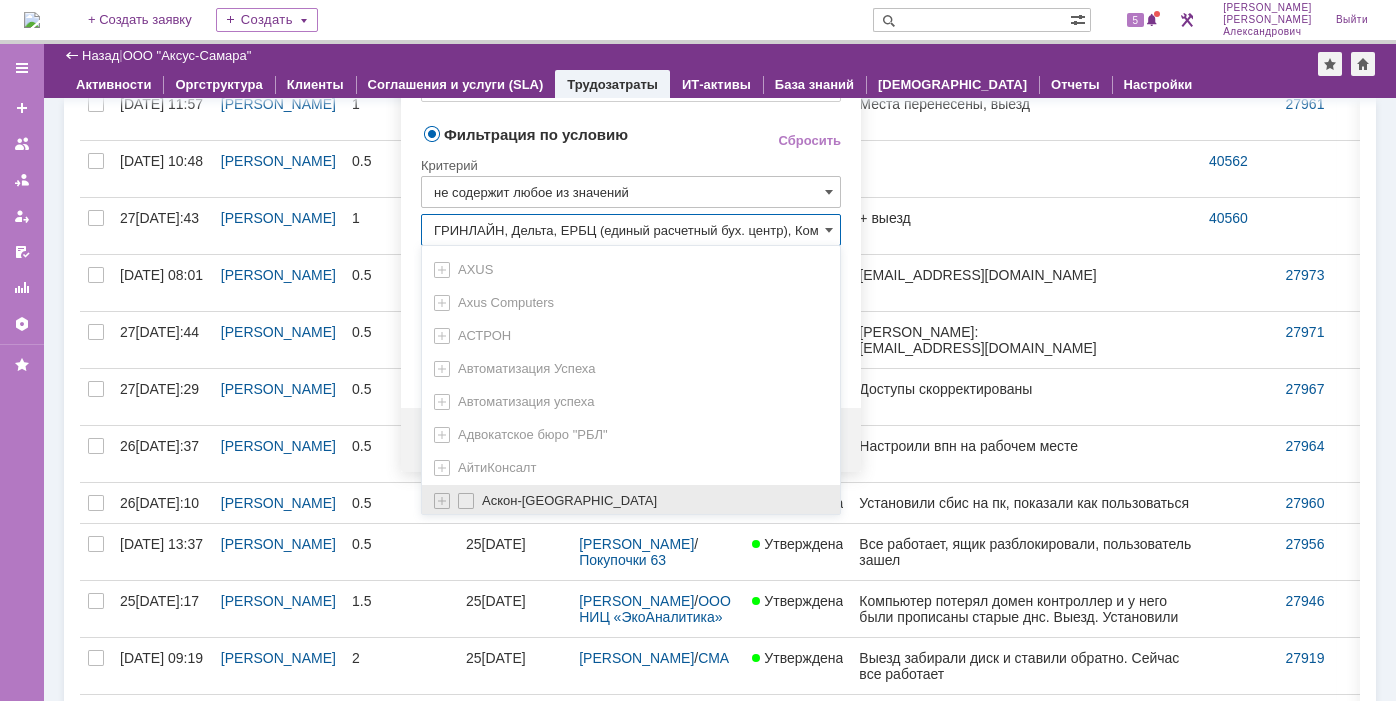 click on "Аскон-[GEOGRAPHIC_DATA]" at bounding box center (467, 501) 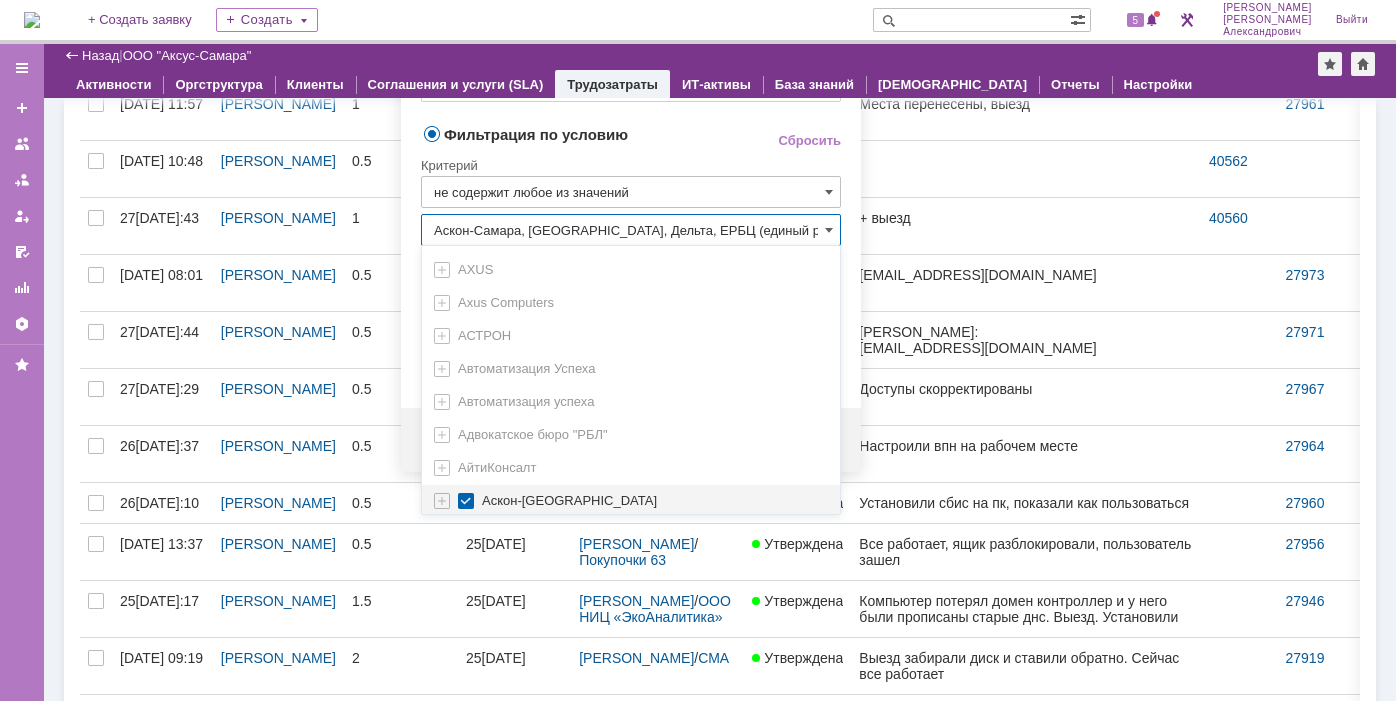 scroll, scrollTop: 0, scrollLeft: 446, axis: horizontal 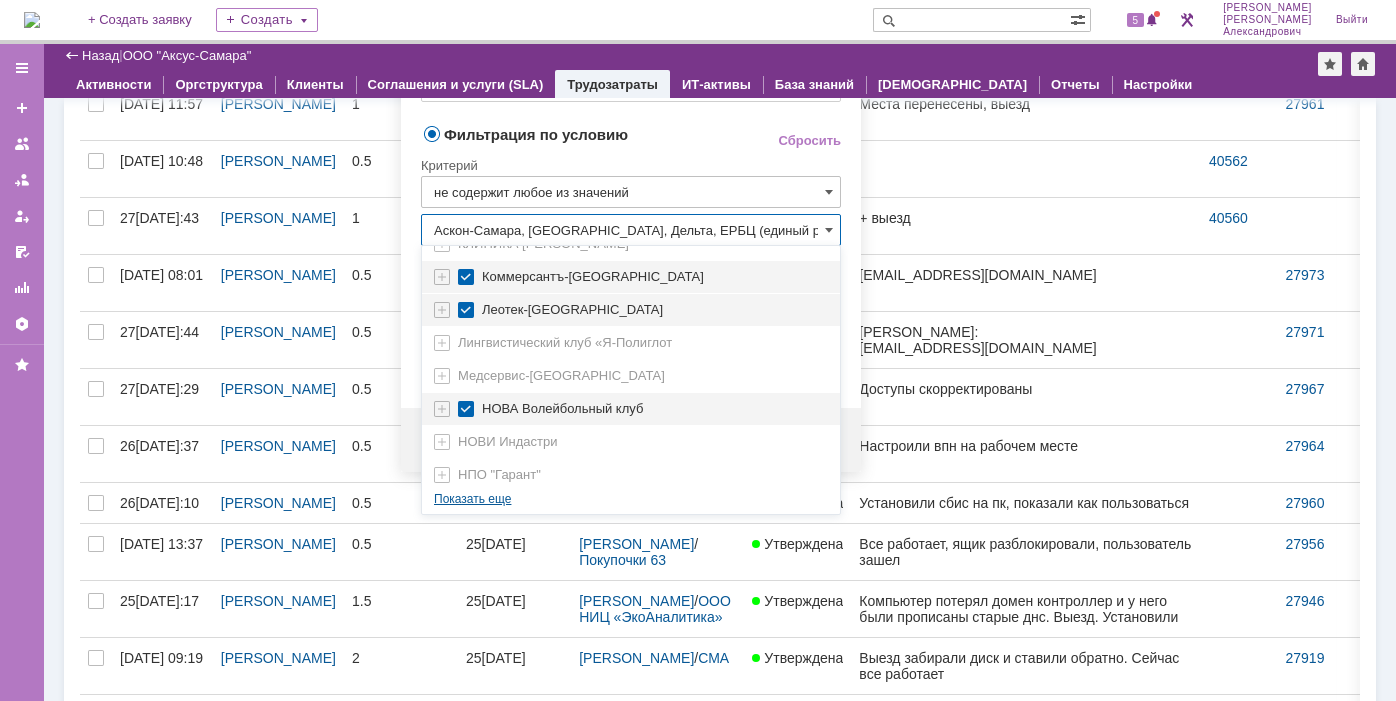 click on "AXUS Axus Computers АСТРОН Автоматизация Успеха Автоматизация успеха Адвокатское бюро "РБЛ" АйтиКонсалт Аскон-Самара БЛАГОВЕСТ ВАШ ДОКТОР ВОЛЖСКИЙ ПРОДУКТ ГРИНЛАЙН ДЭФО-Поволжье Дельта ЕРБЦ (единый расчетный бух. центр) ИМПУЛЬС ИП Садовников ИС КЛИНИКА [PERSON_NAME] Коммерсантъ-Волга Леотек-Волга Лингвистический клуб «Я-Полиглот Медсервис-Волга НОВА Волейбольный клуб [GEOGRAPHIC_DATA] НПО "Гарант" Пусто Показать еще" at bounding box center (631, 86) 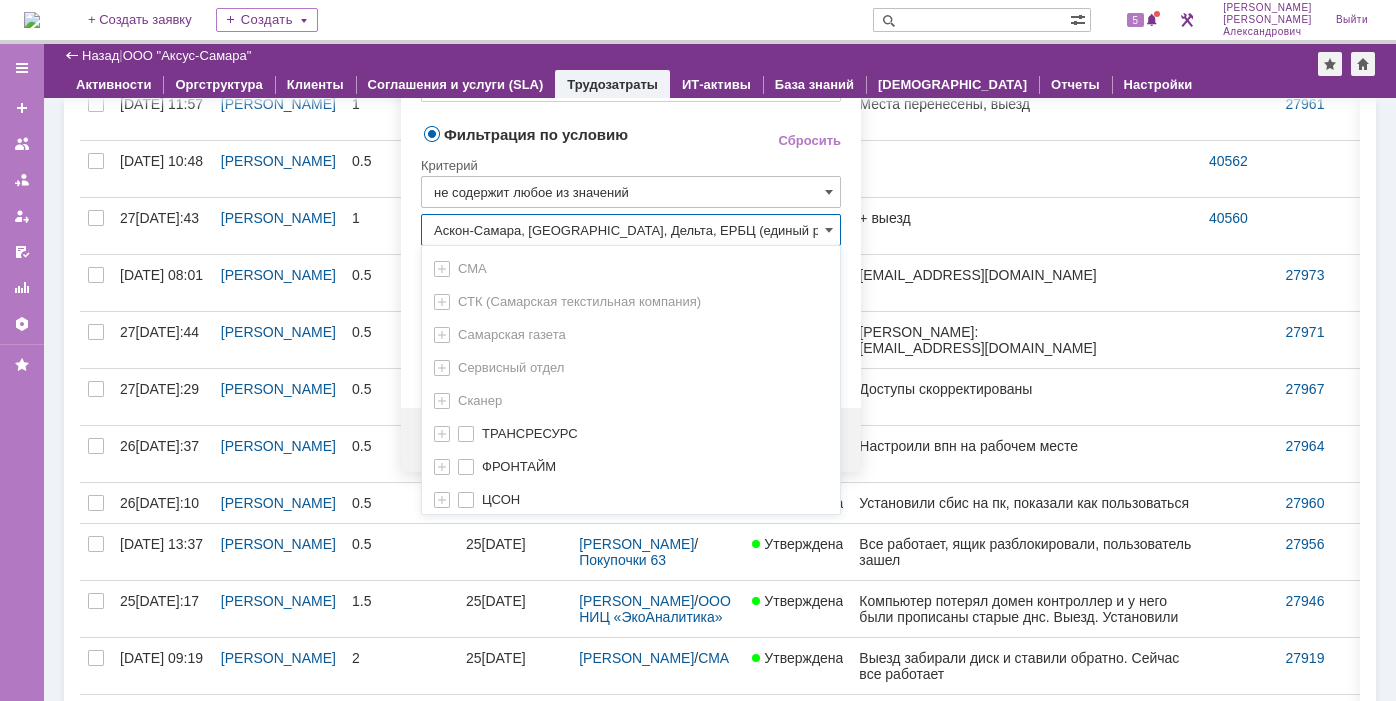 scroll, scrollTop: 1233, scrollLeft: 0, axis: vertical 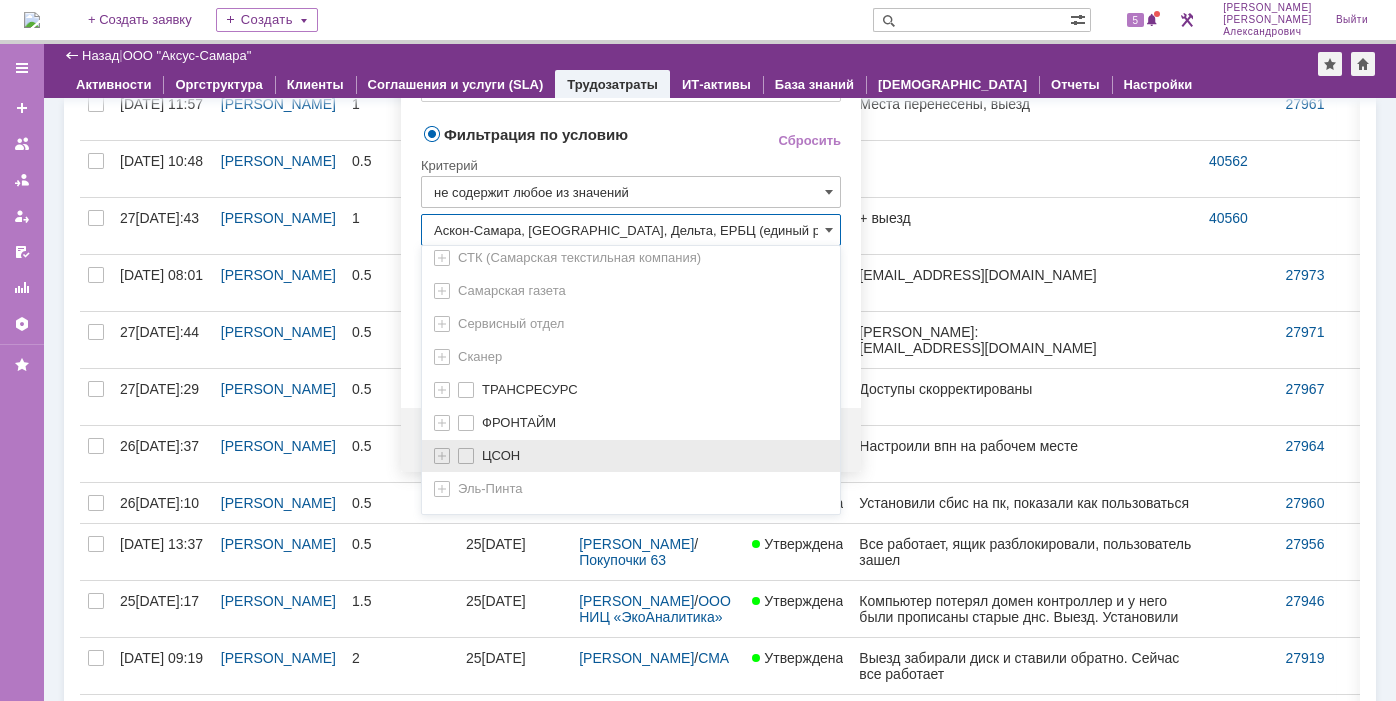 click at bounding box center [482, 453] 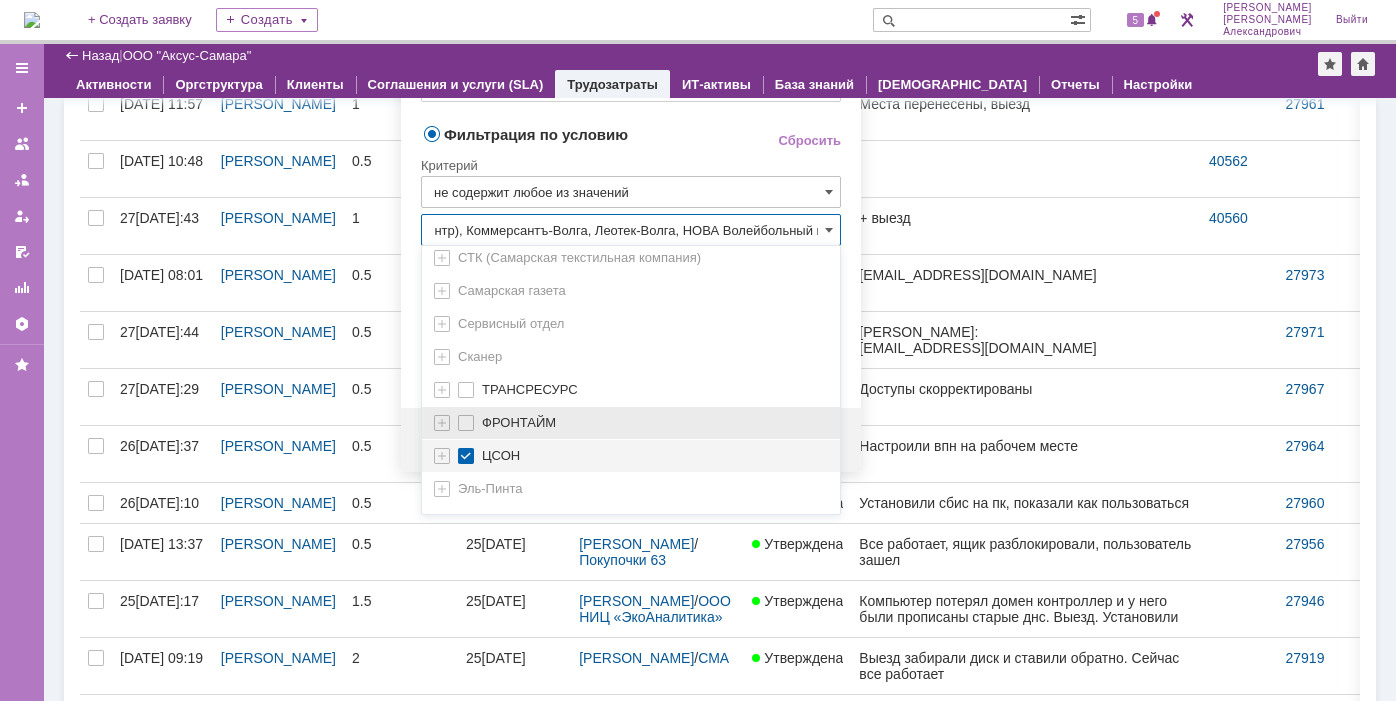 scroll, scrollTop: 0, scrollLeft: 0, axis: both 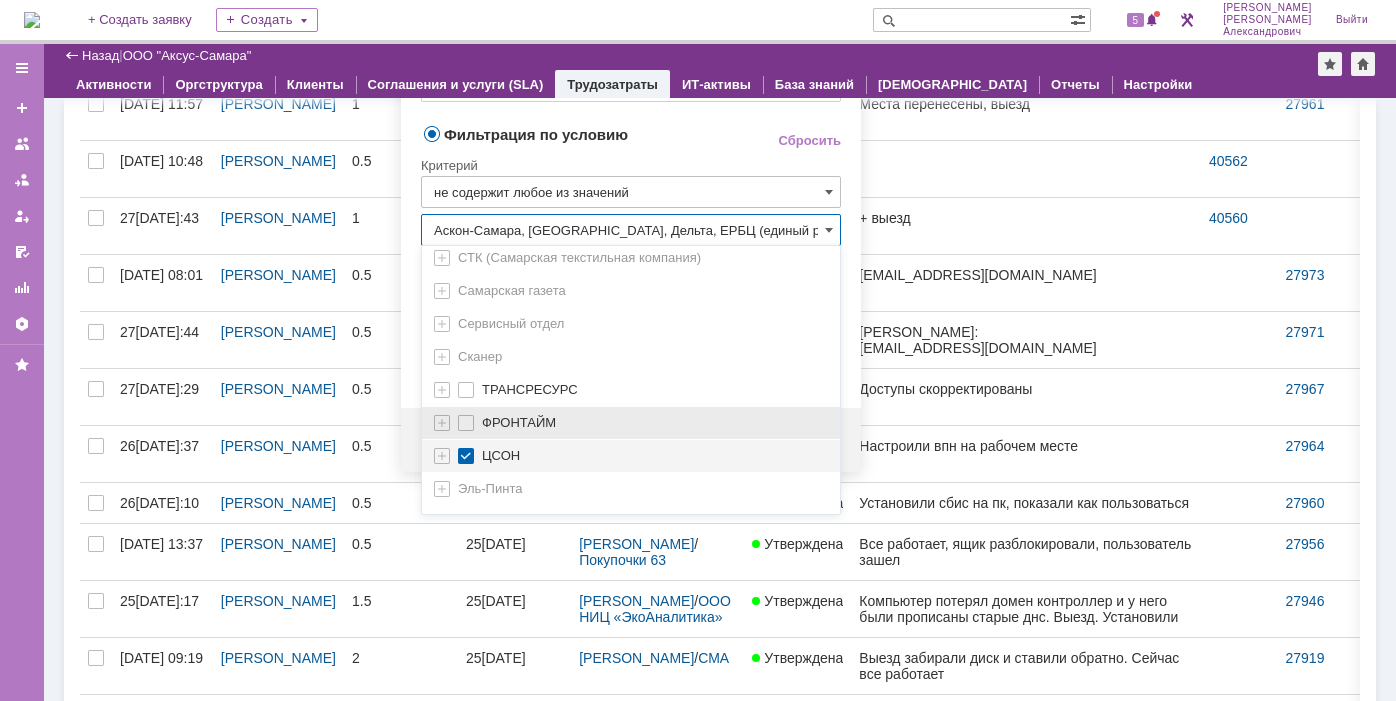 click at bounding box center [482, 420] 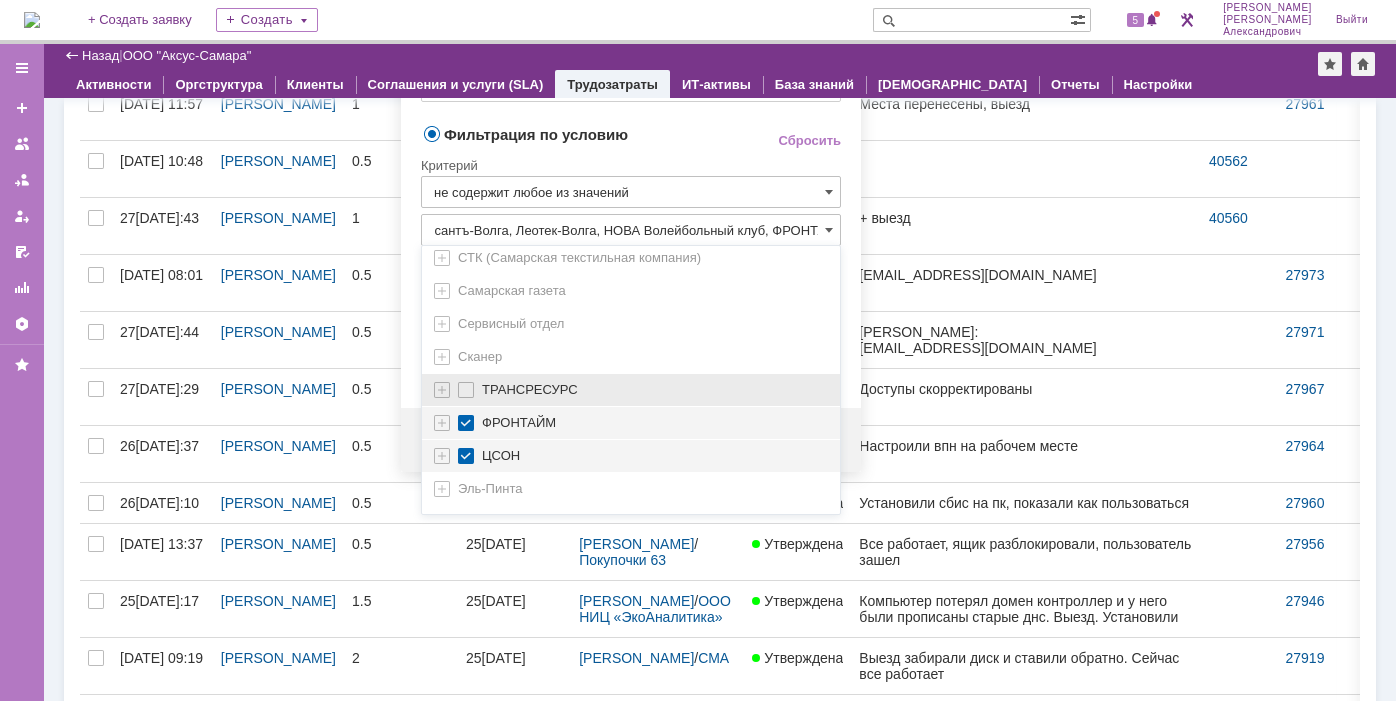 click at bounding box center (482, 387) 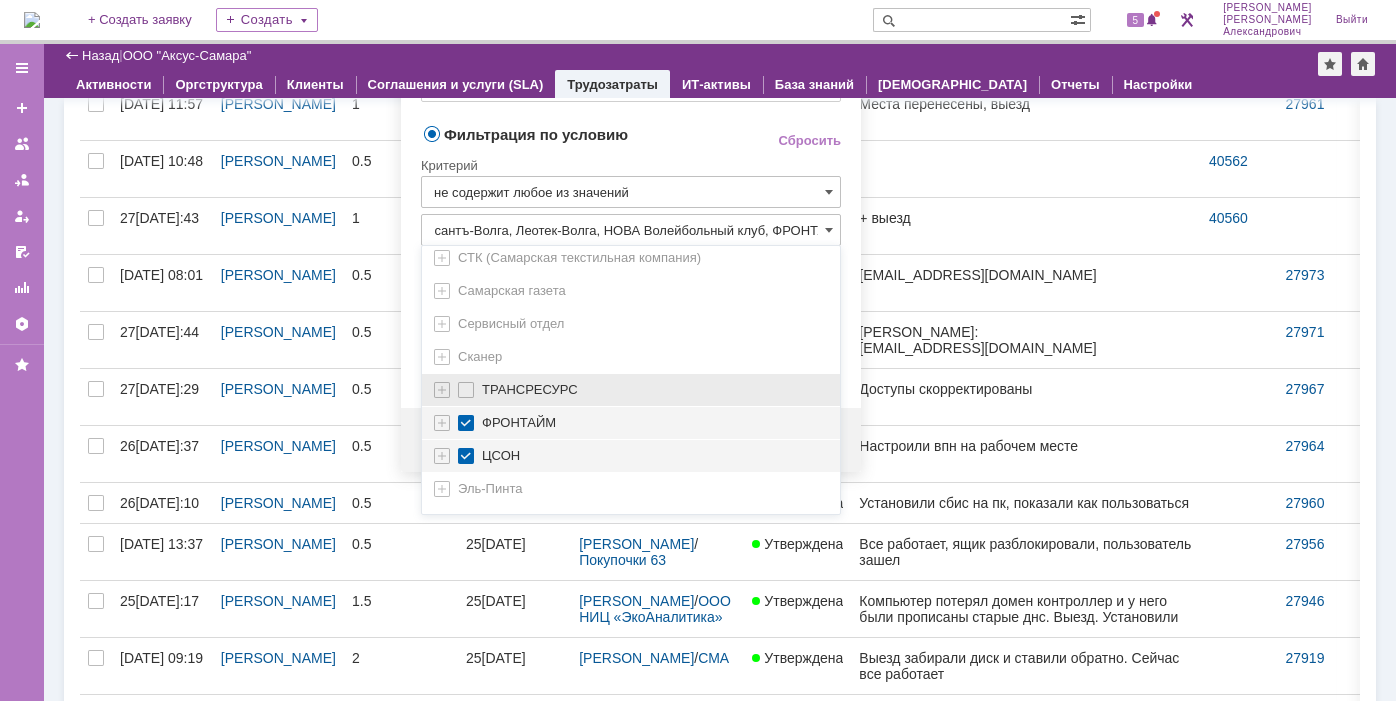 click on "ТРАНСРЕСУРС" at bounding box center (467, 390) 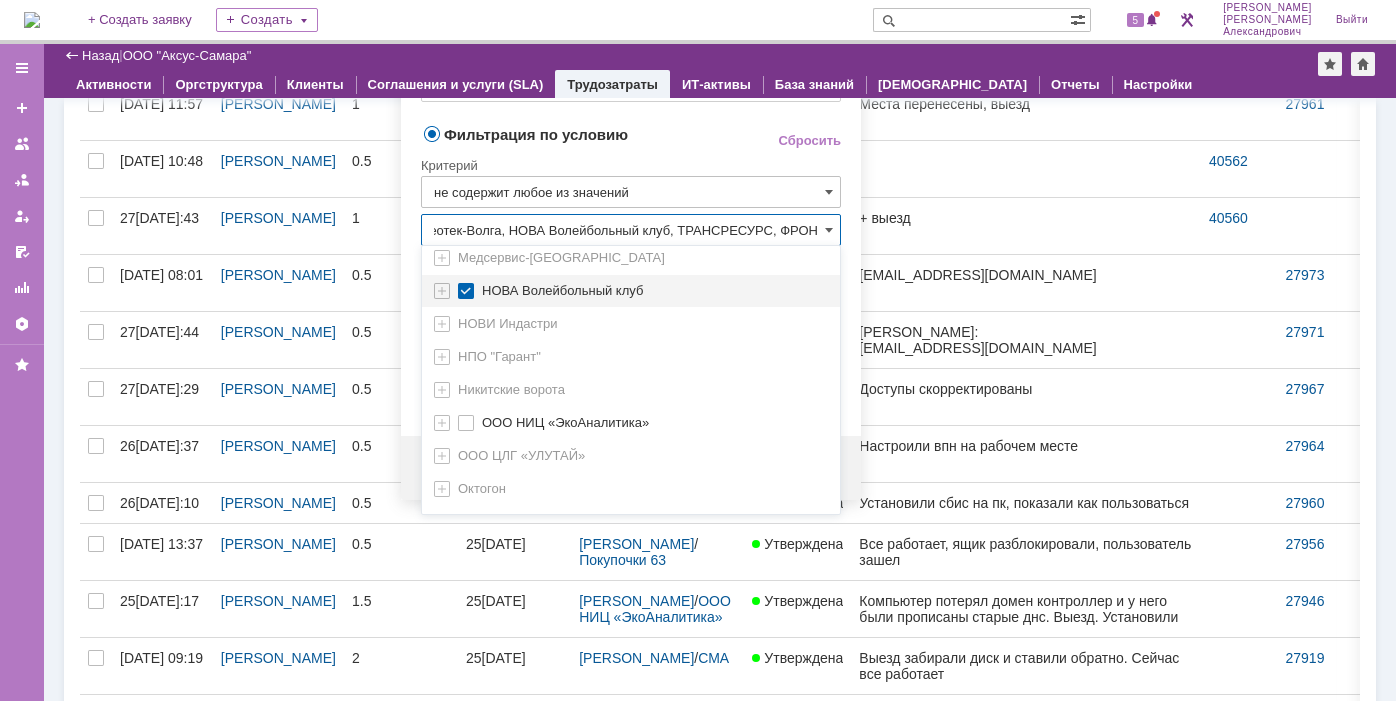 scroll, scrollTop: 679, scrollLeft: 0, axis: vertical 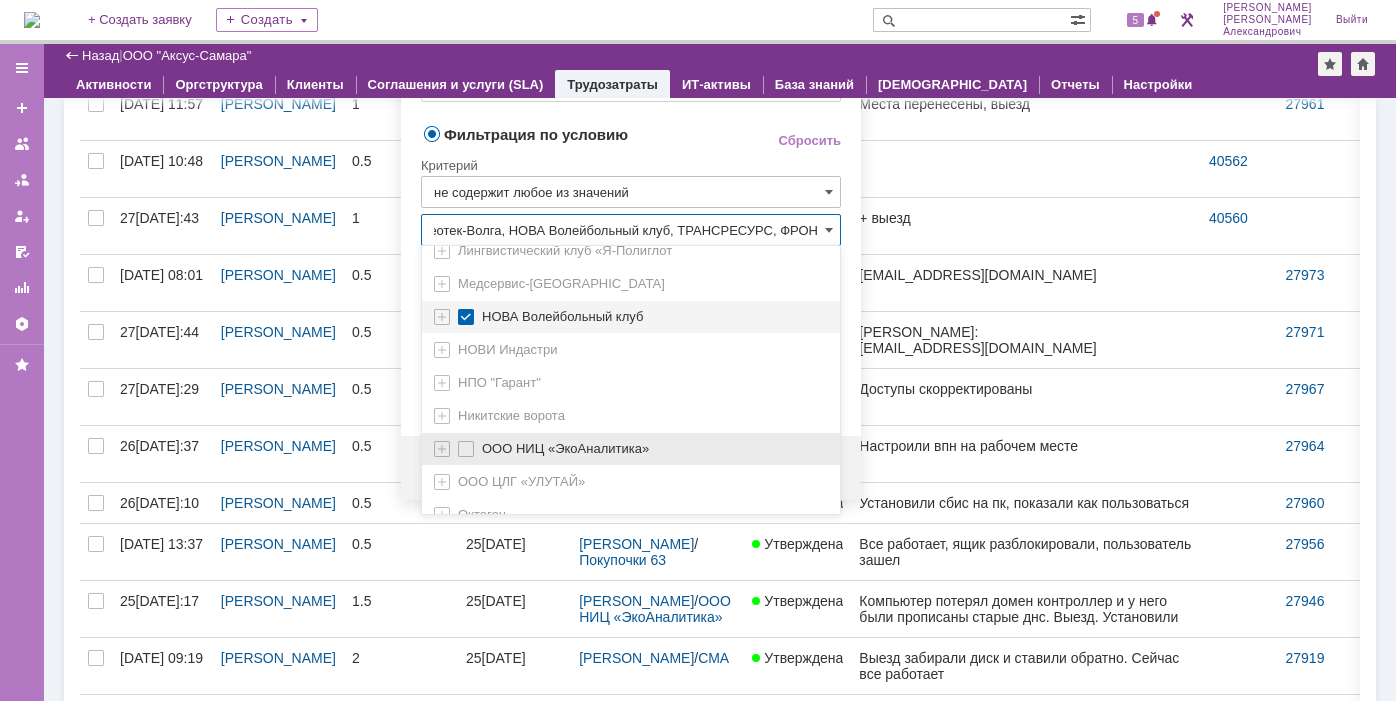 click at bounding box center [482, 446] 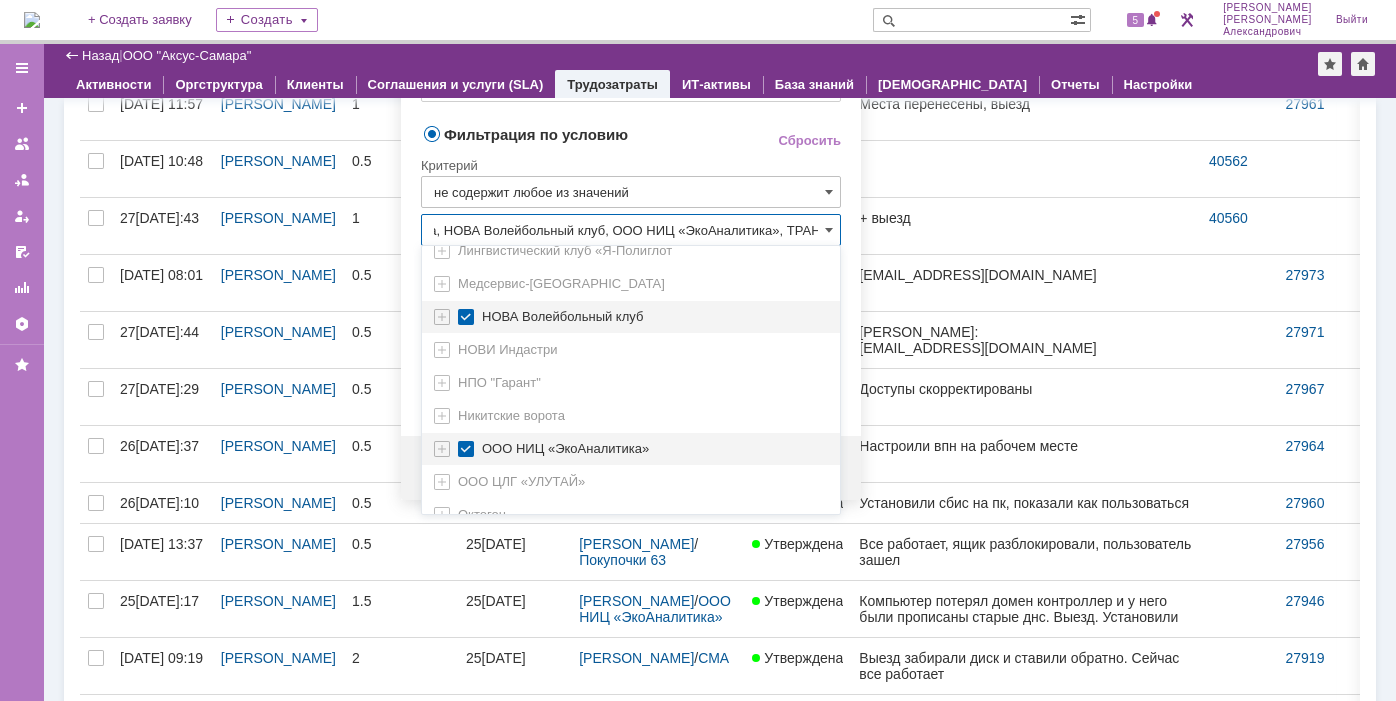 scroll, scrollTop: 0, scrollLeft: 831, axis: horizontal 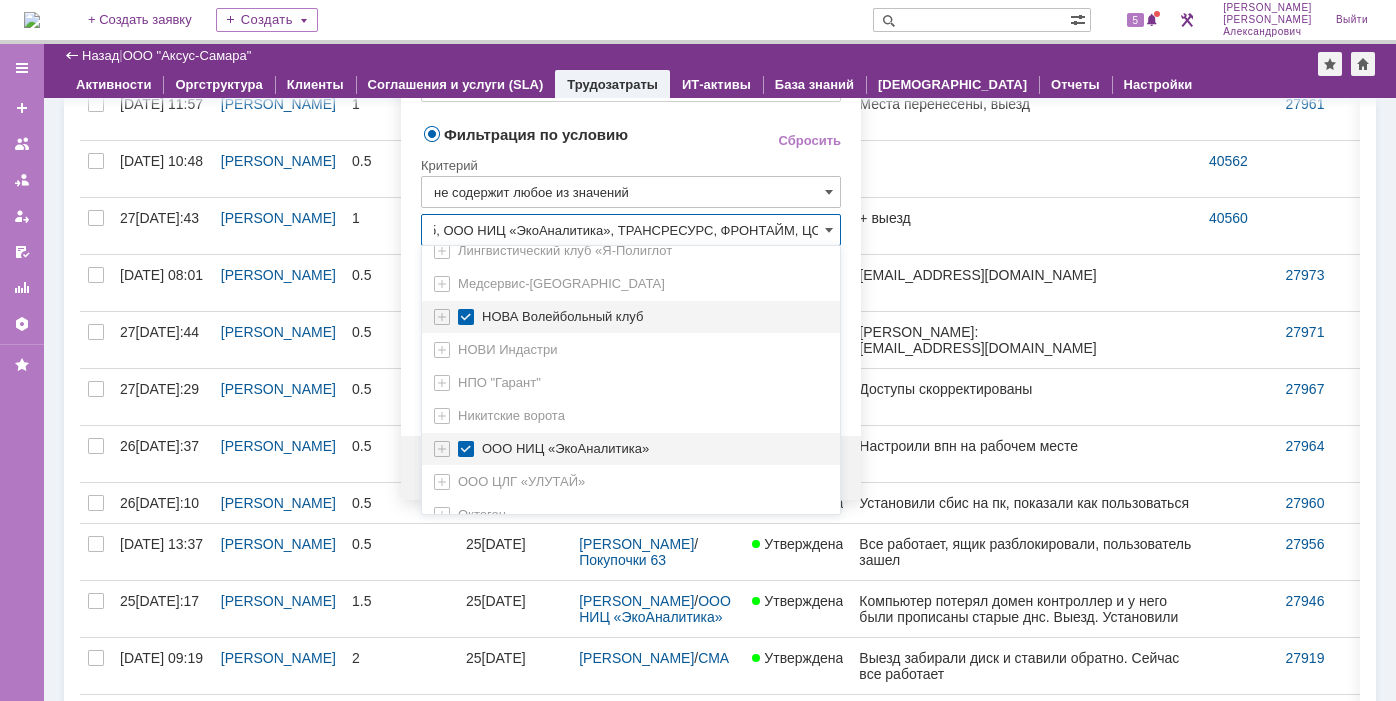 click on "Критерий" at bounding box center [631, 162] 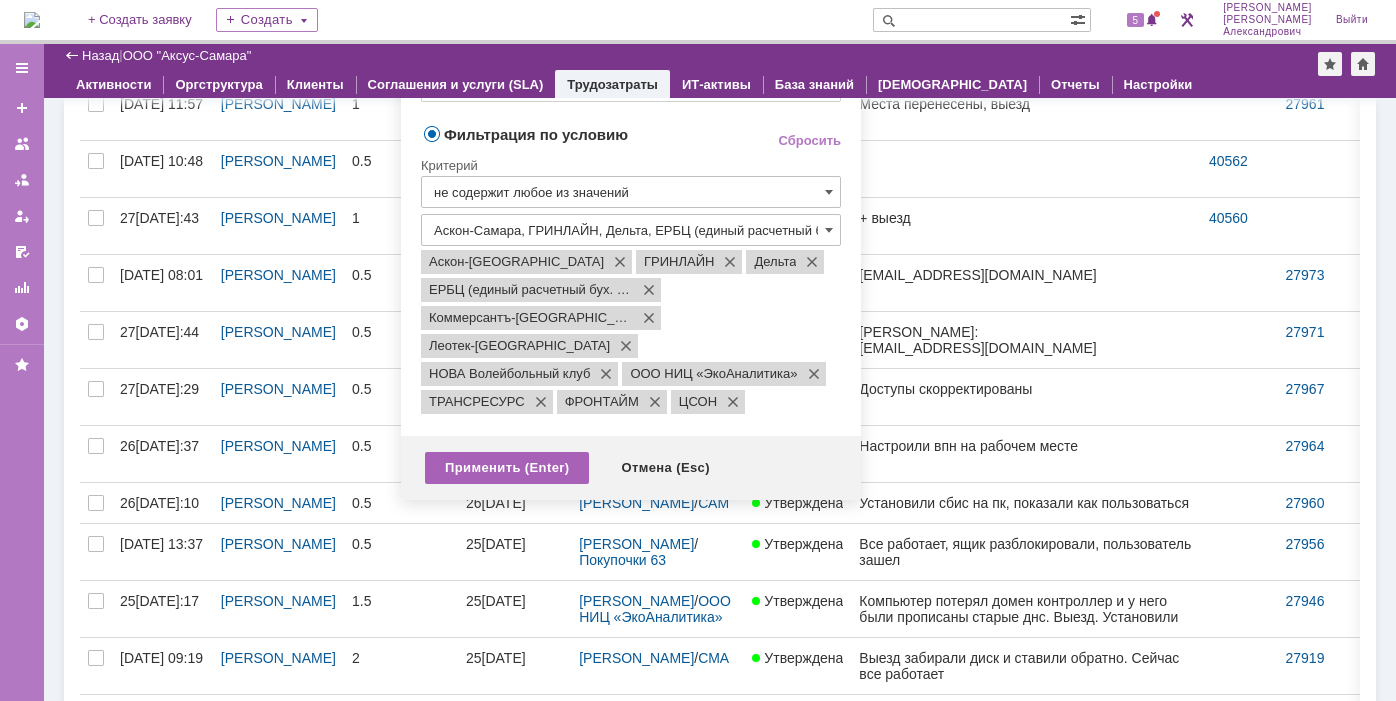 click on "Применить (Enter)" at bounding box center (507, 468) 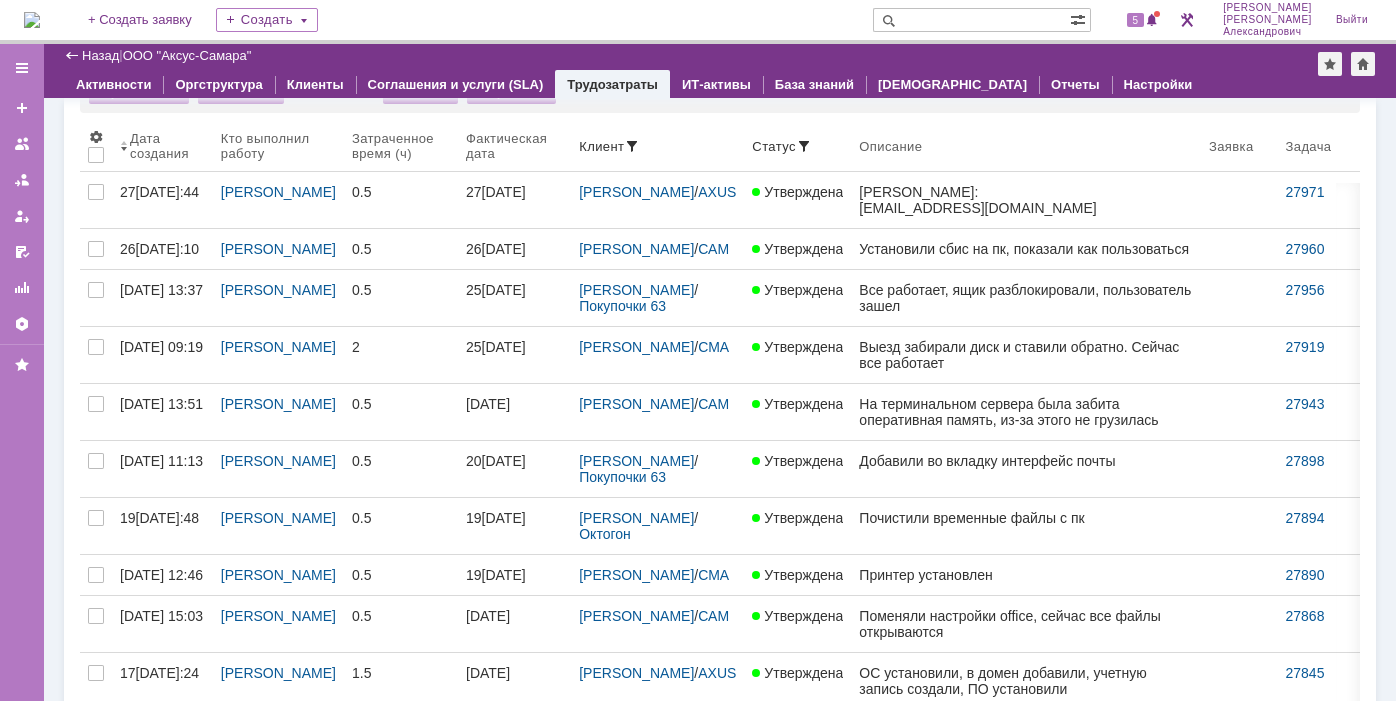 scroll, scrollTop: 264, scrollLeft: 0, axis: vertical 